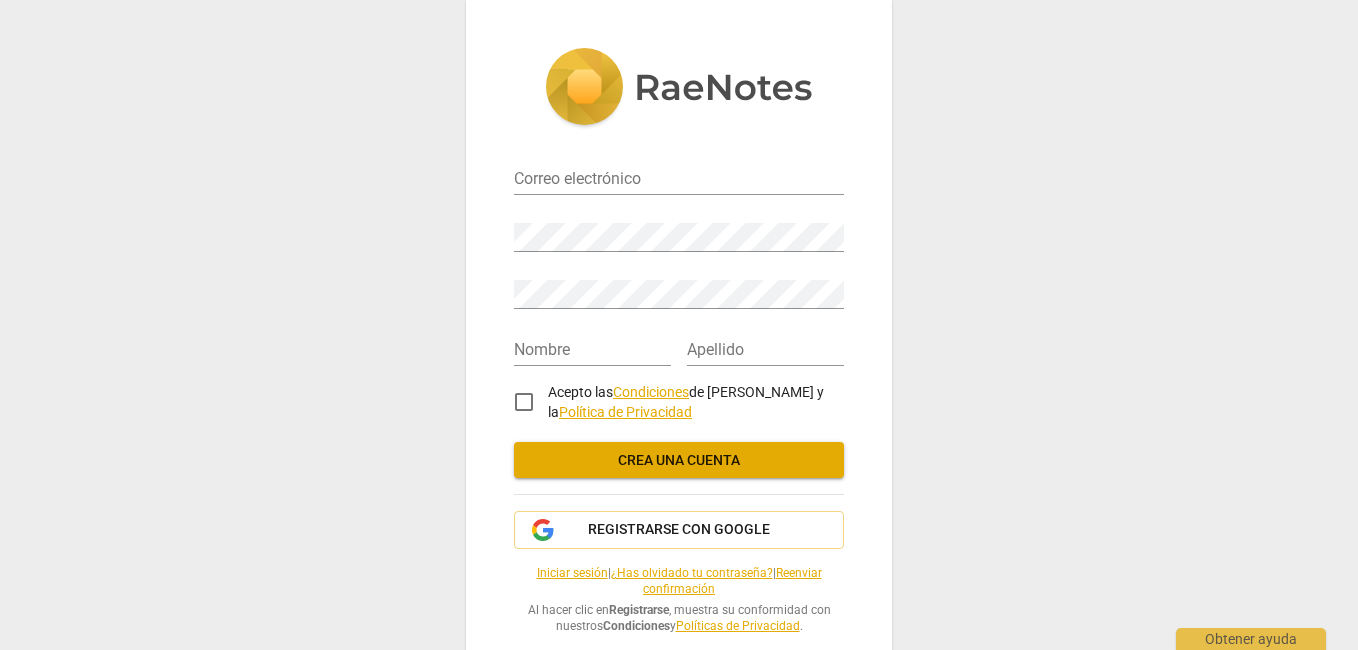 scroll, scrollTop: 0, scrollLeft: 0, axis: both 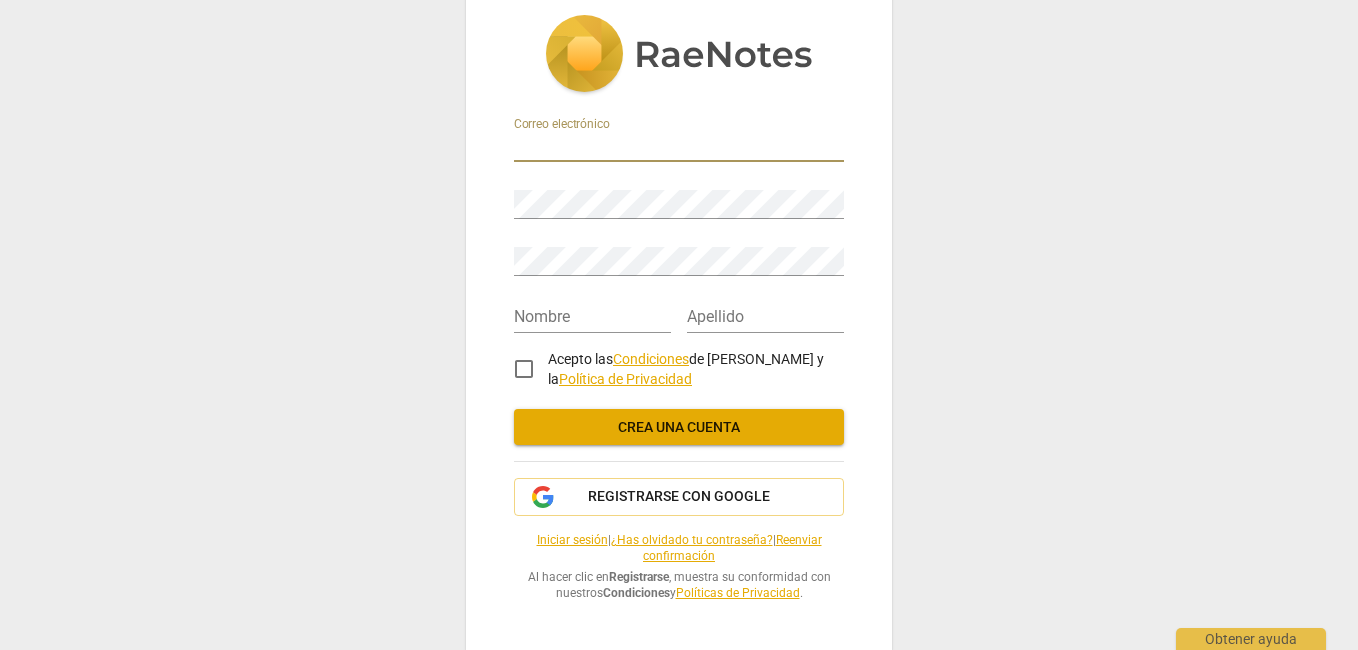 click at bounding box center [679, 147] 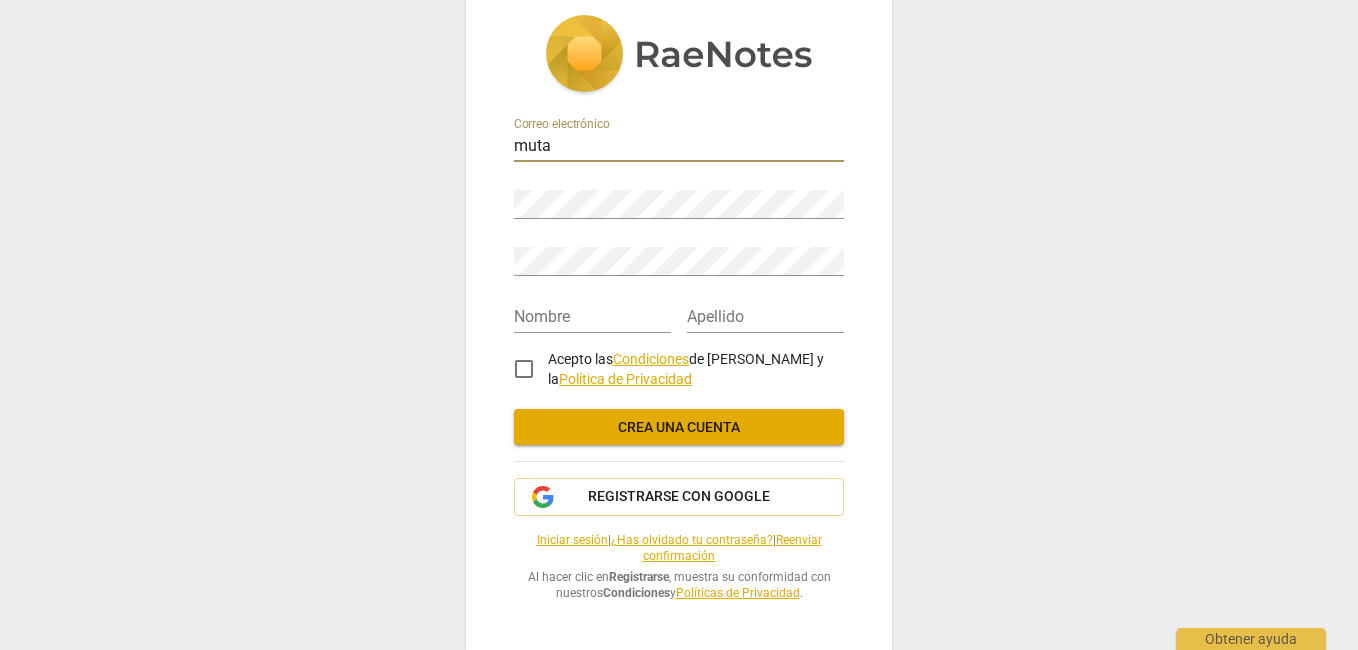 click on "Correo electrónico muta Contraseña Repetir contraseña Nombre Apellido Acepto las   Condiciones  de RaeNotes y  la  Política de Privacidad Crea una cuenta Registrarse con Google Iniciar sesión    |    ¿Has olvidado tu contraseña?    |    Reenviar confirmación Al hacer clic en   Registrarse , muestra su conformidad con nuestros  Condiciones  y  Políticas de Privacidad  ." at bounding box center [679, 308] 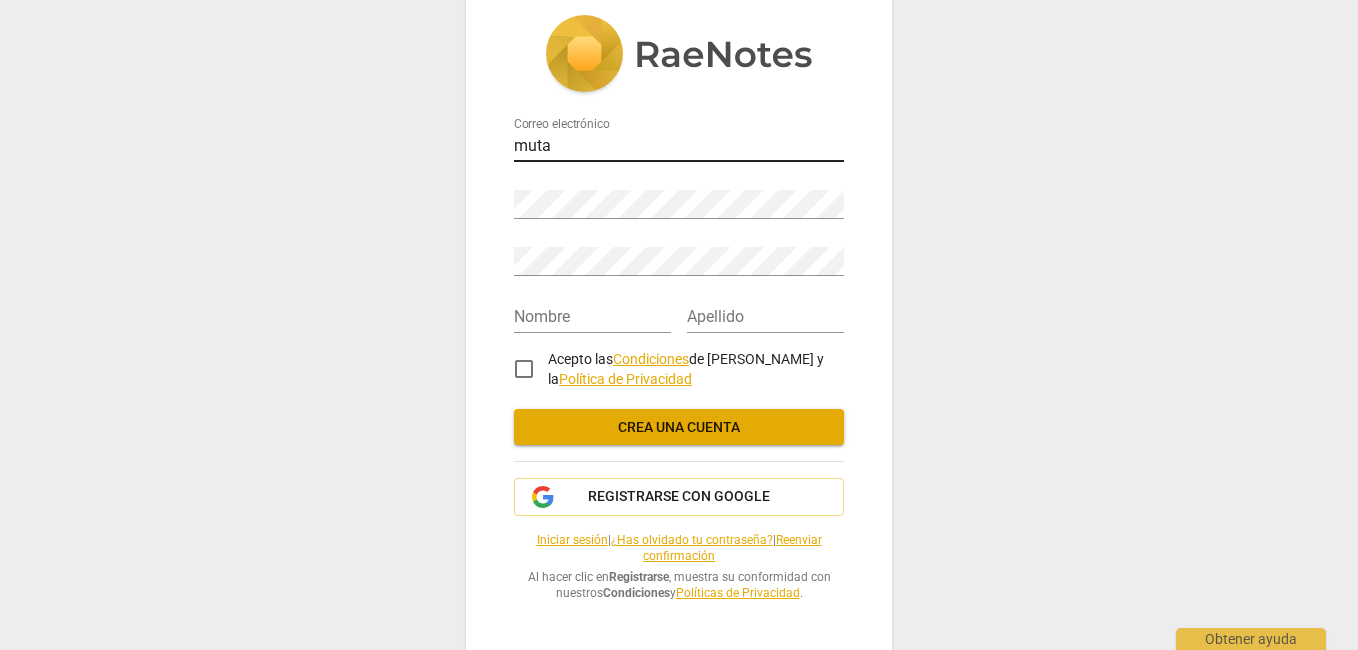 click on "muta" at bounding box center (679, 147) 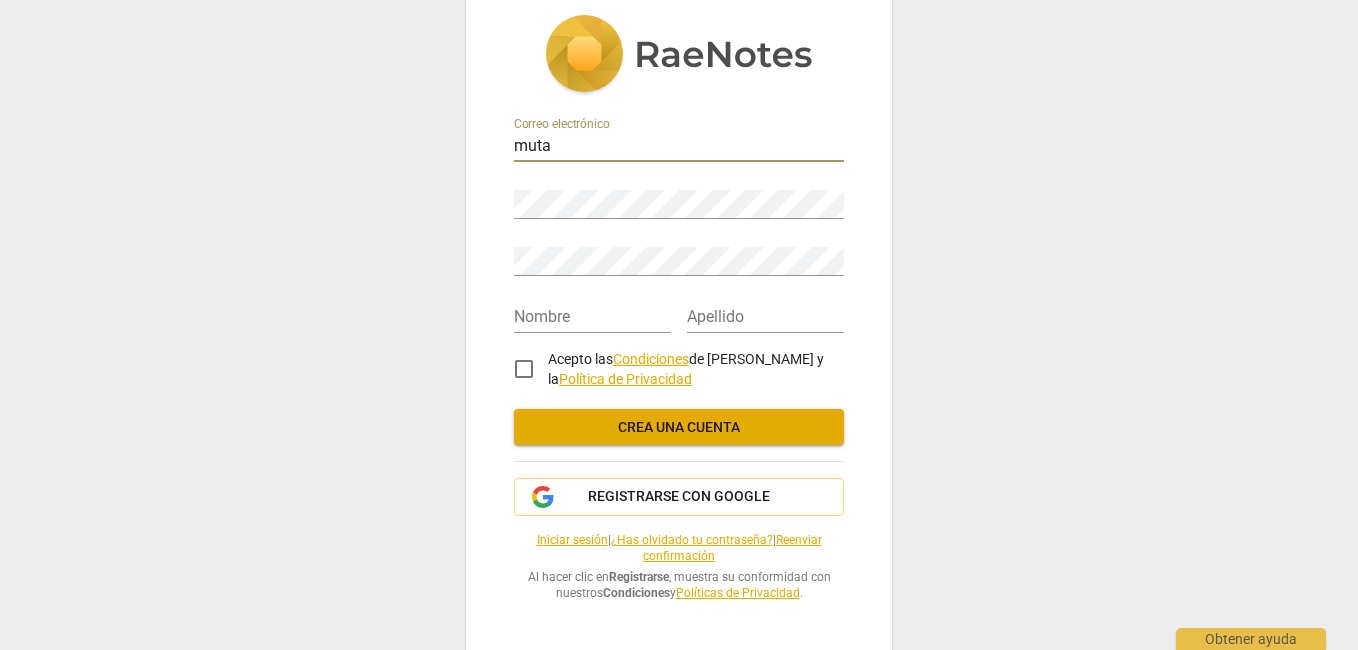 click on "muta" at bounding box center [679, 147] 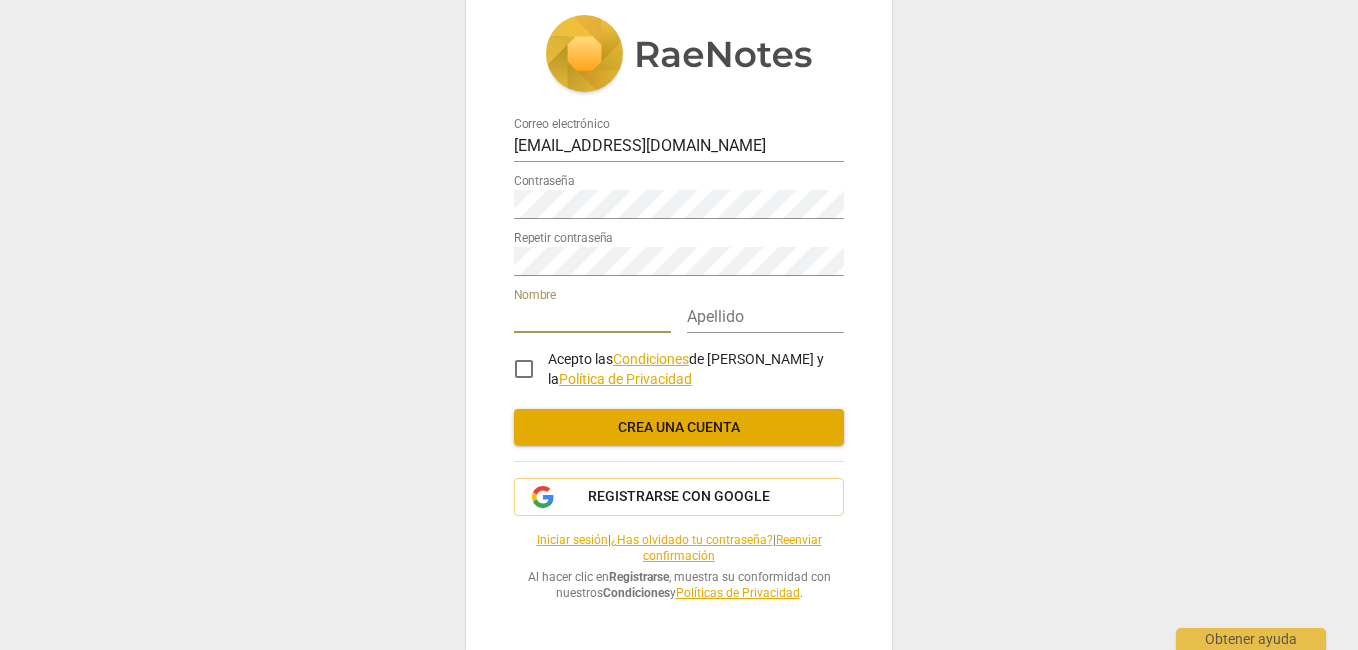 click at bounding box center (592, 318) 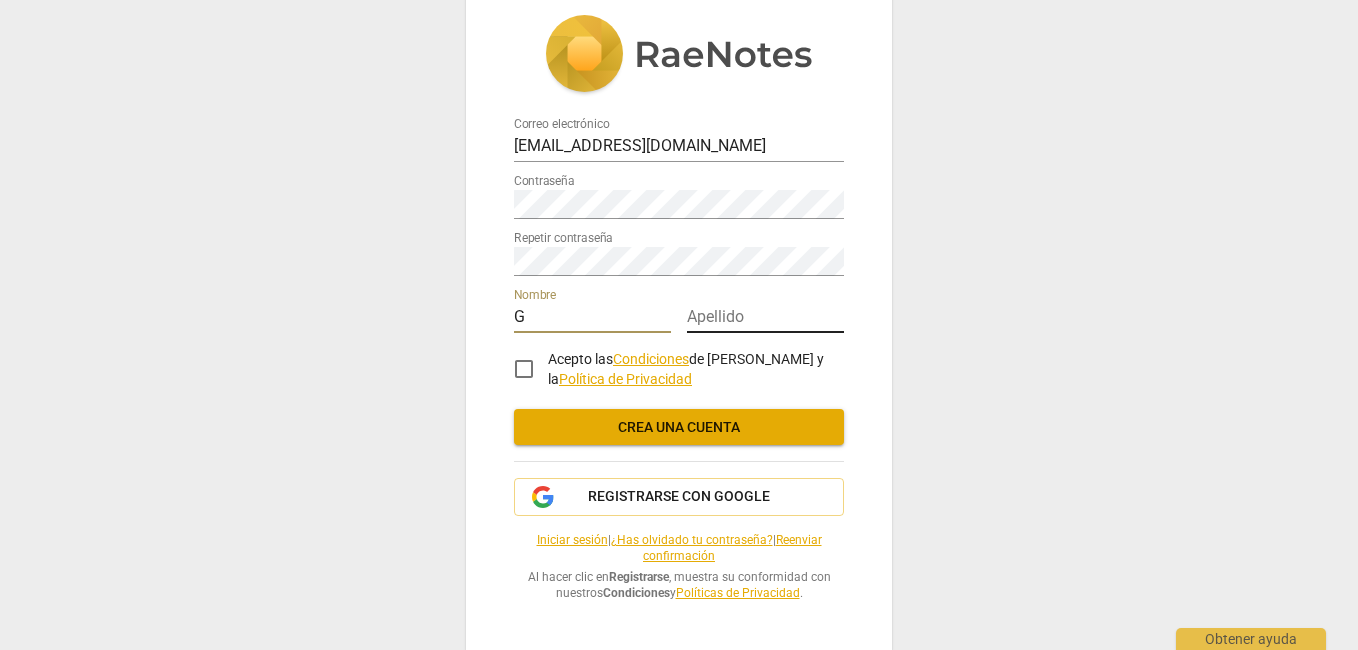 type on "G" 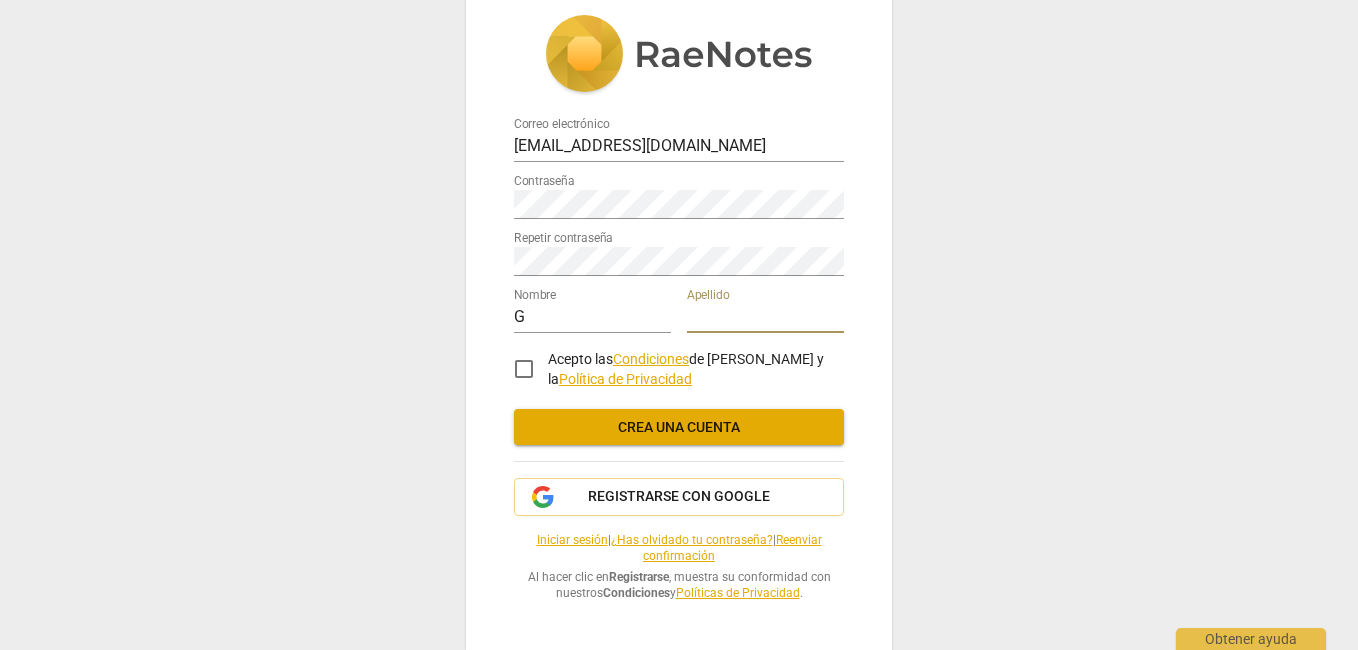 click at bounding box center (765, 318) 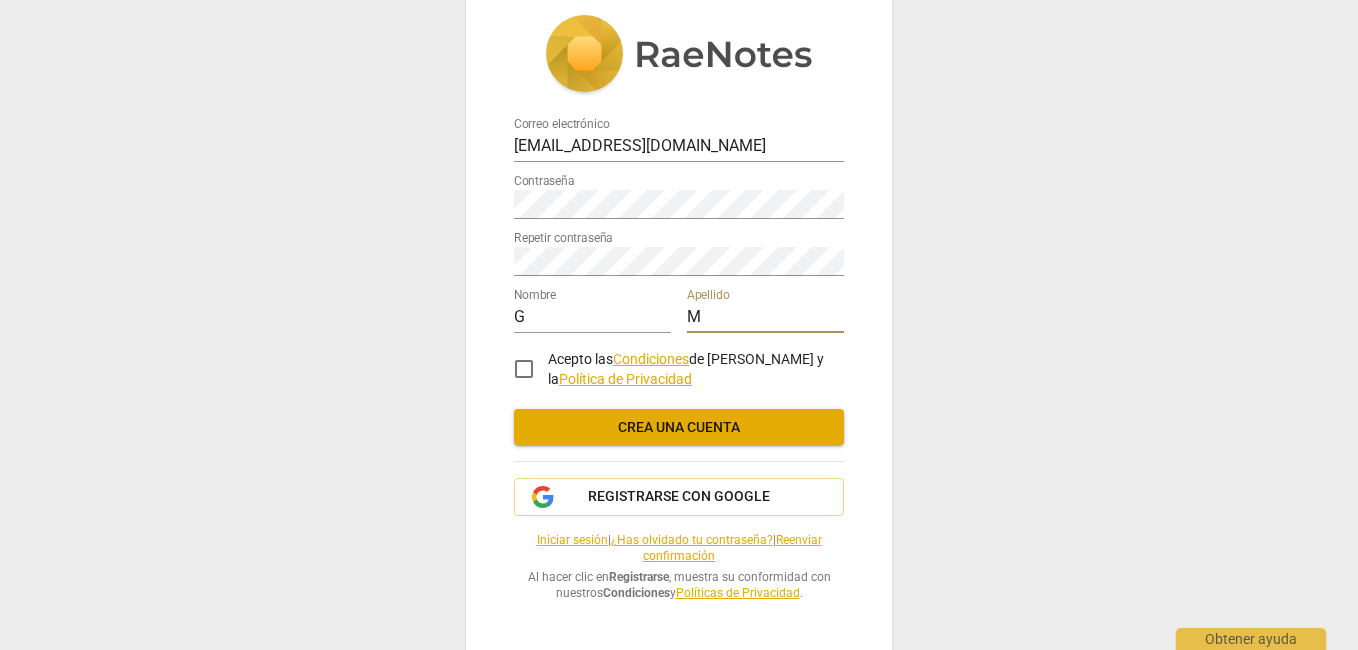 type on "M" 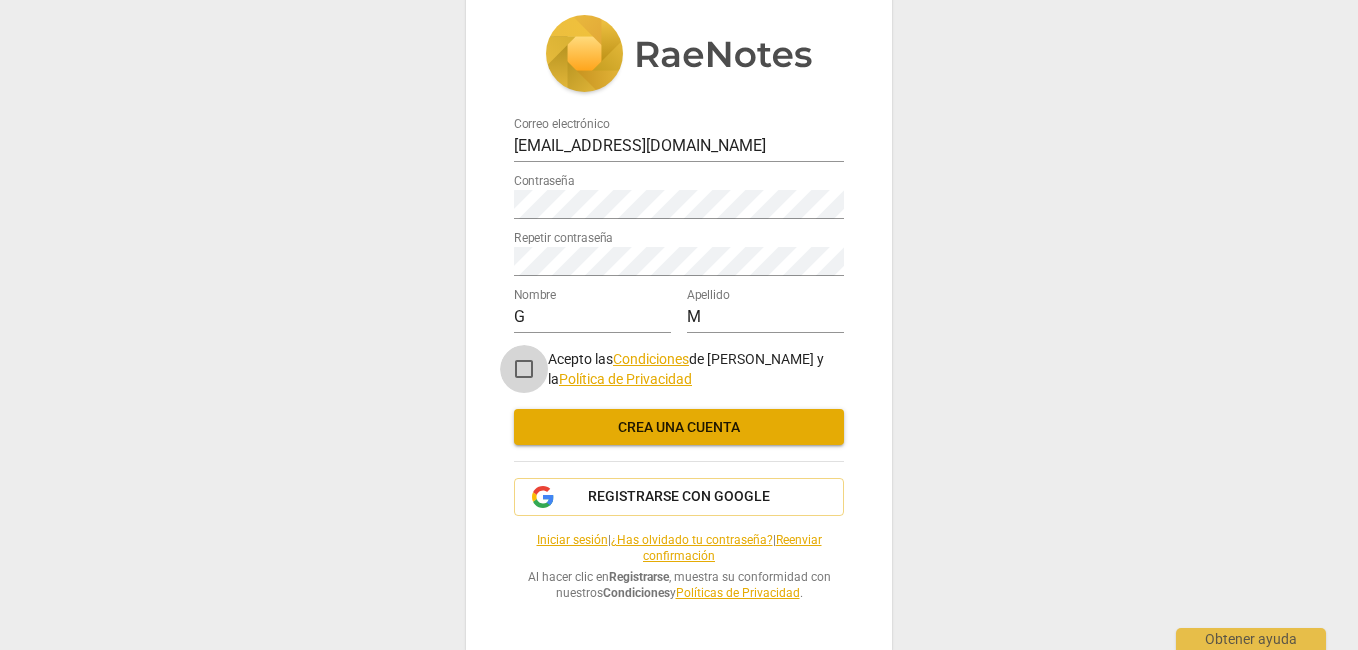 click on "Acepto las   Condiciones  de RaeNotes y  la  Política de Privacidad" at bounding box center [524, 369] 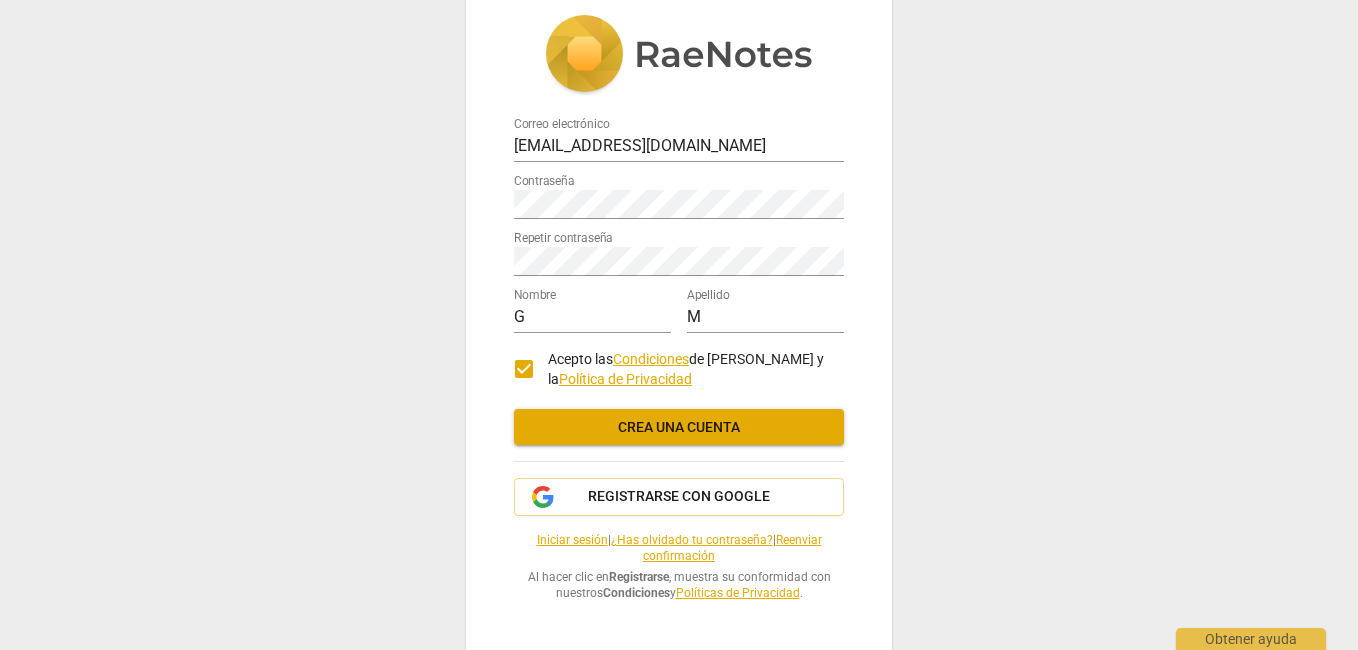 click on "Crea una cuenta" at bounding box center [679, 428] 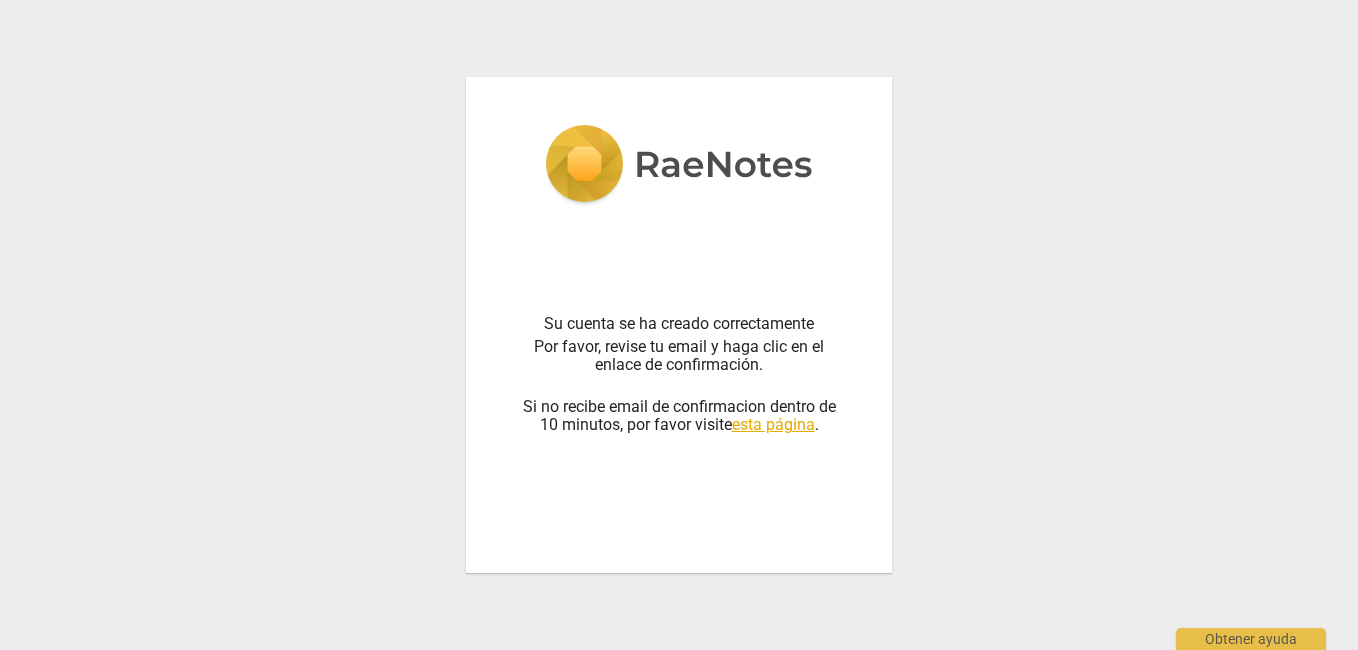 scroll, scrollTop: 0, scrollLeft: 0, axis: both 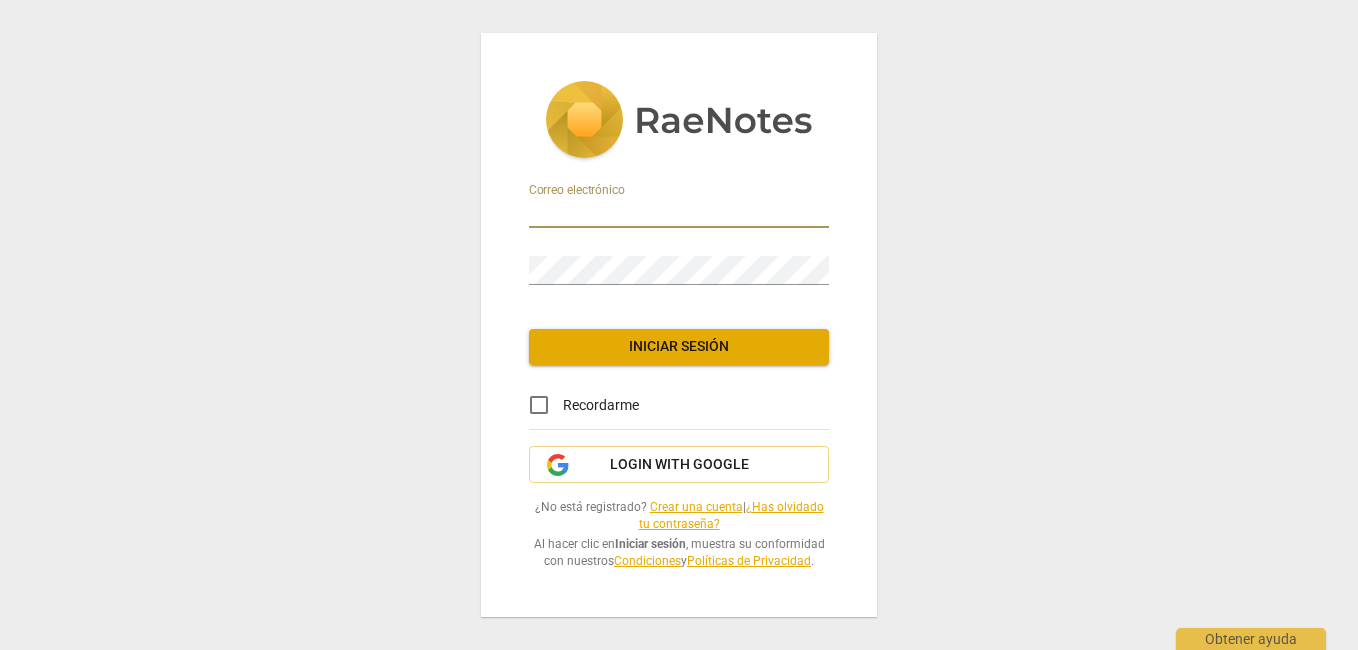 click at bounding box center (679, 213) 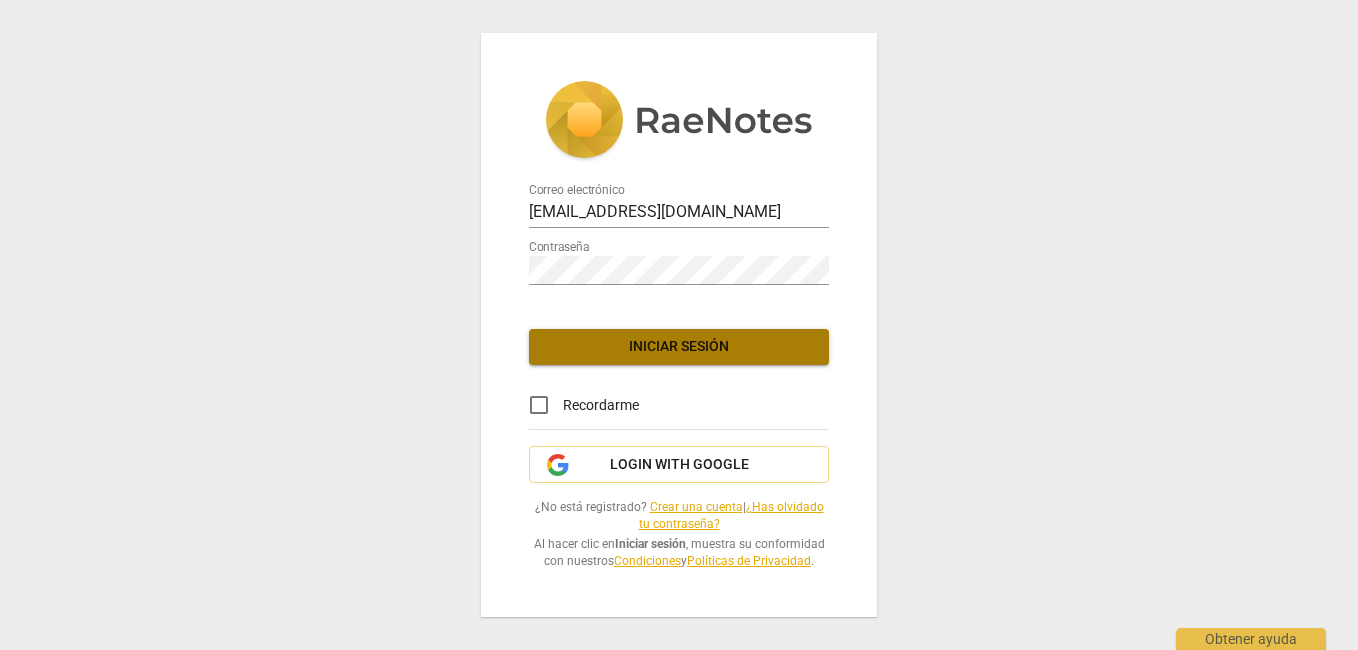 click on "Iniciar sesión" at bounding box center (679, 347) 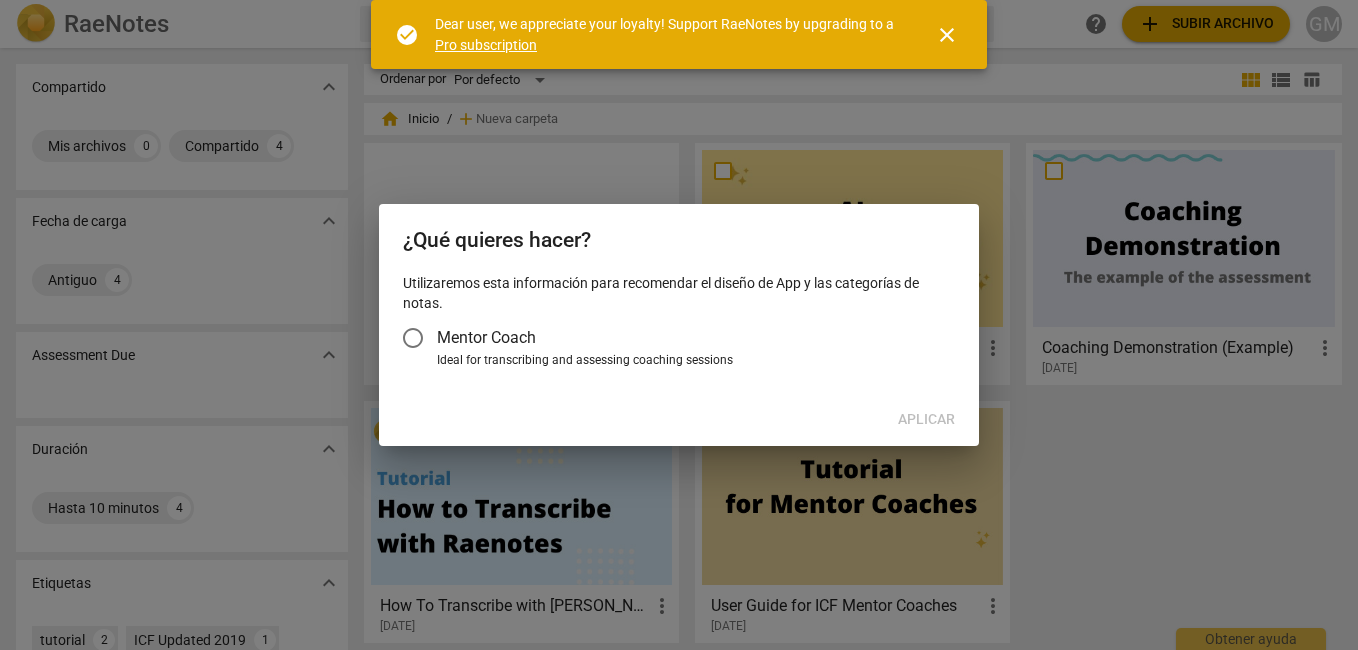 click on "close" at bounding box center [947, 35] 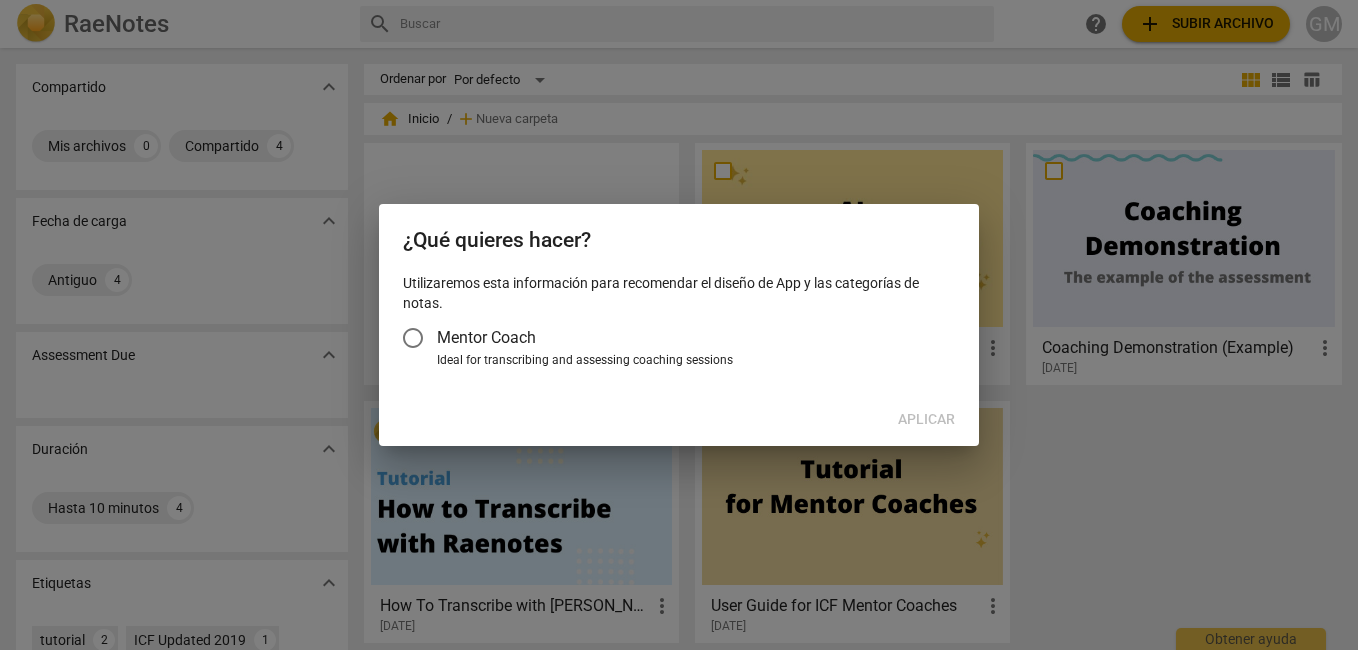 click on "Mentor Coach" at bounding box center (413, 338) 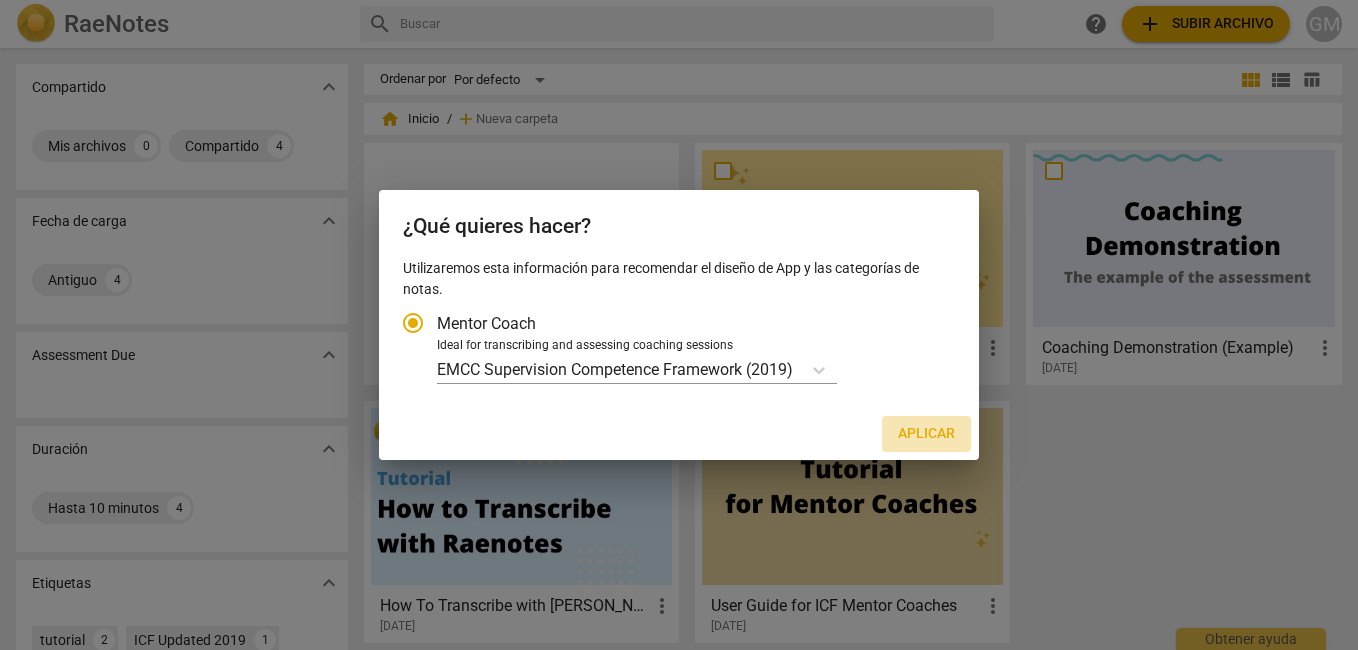 click on "Aplicar" at bounding box center (926, 434) 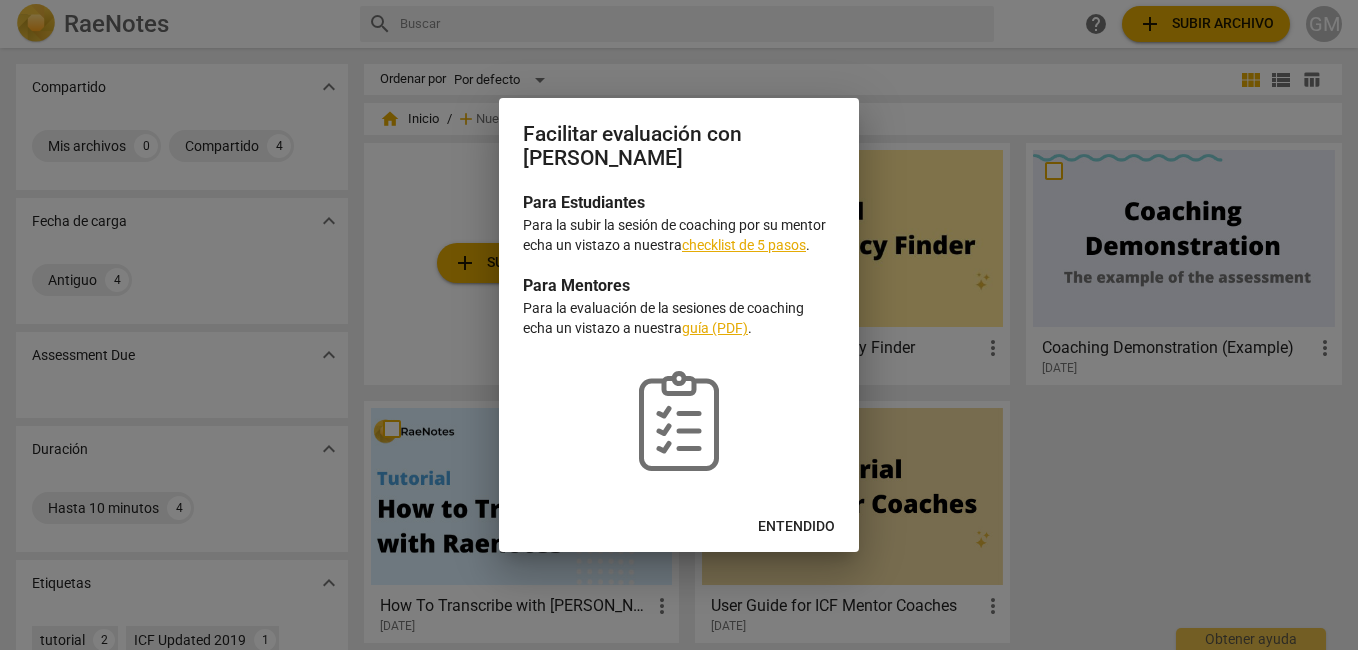 radio on "false" 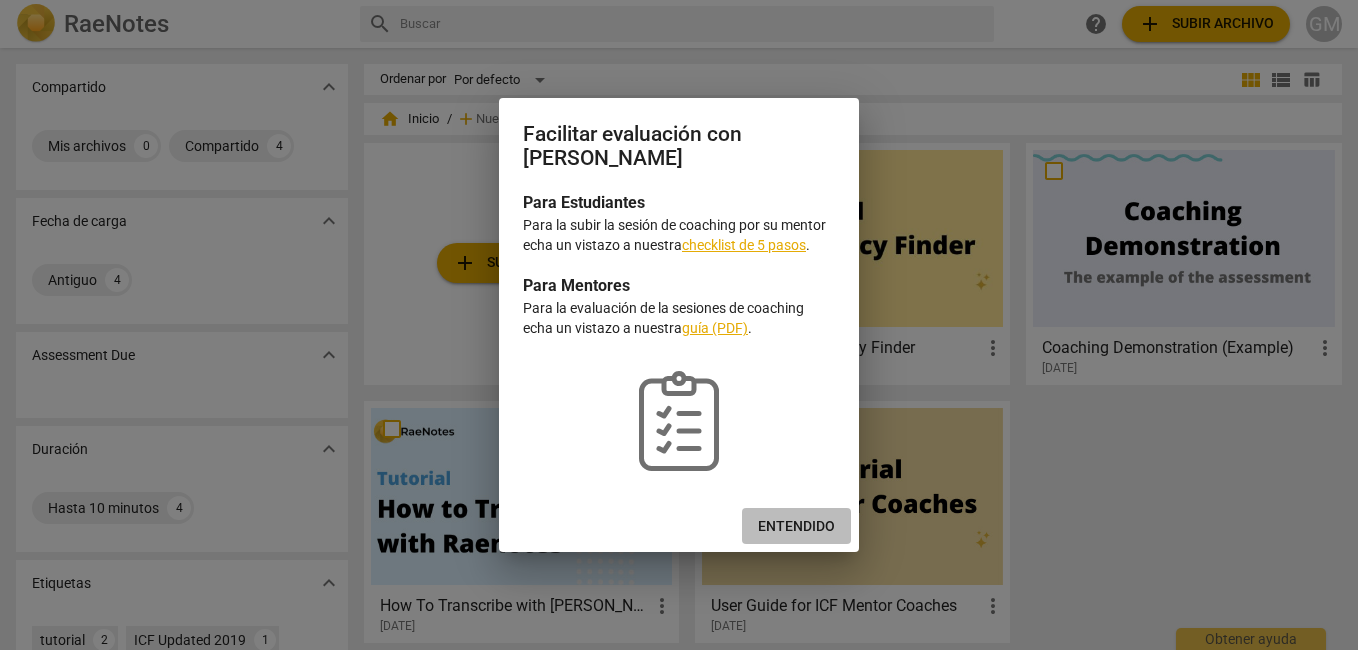 click on "Entendido" at bounding box center [796, 527] 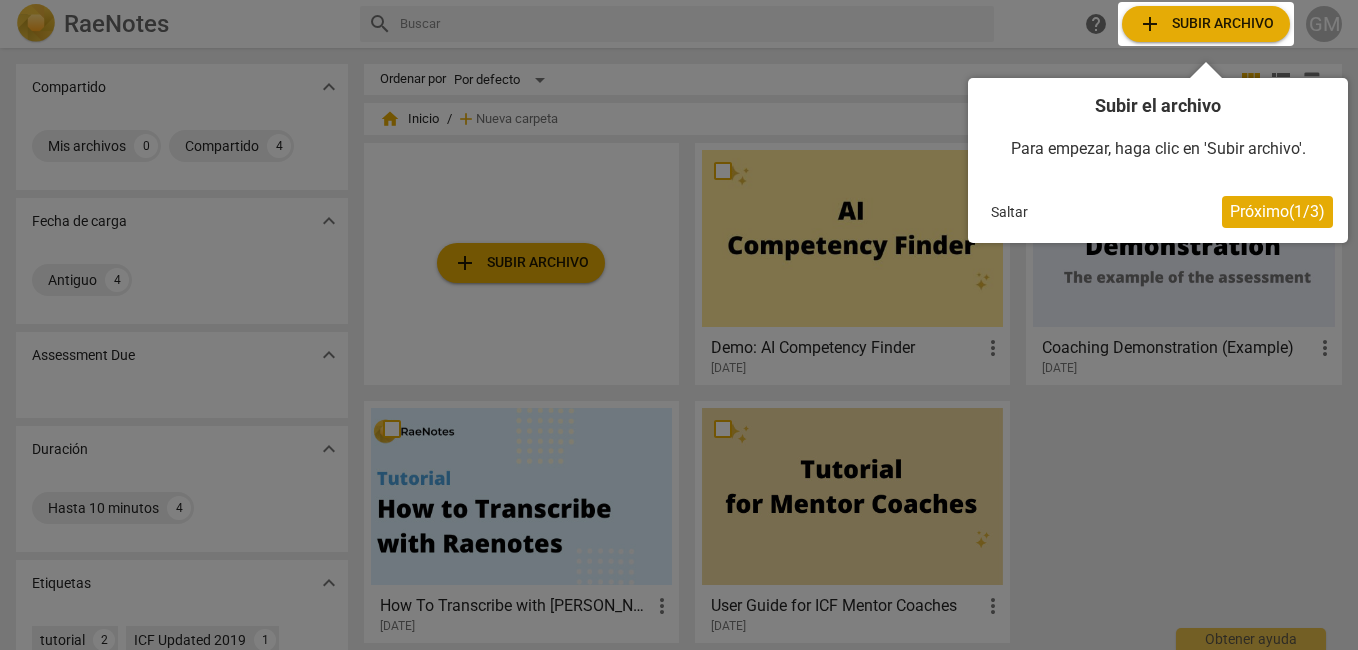 click on "Próximo   ( 1 / 3 )" at bounding box center (1277, 211) 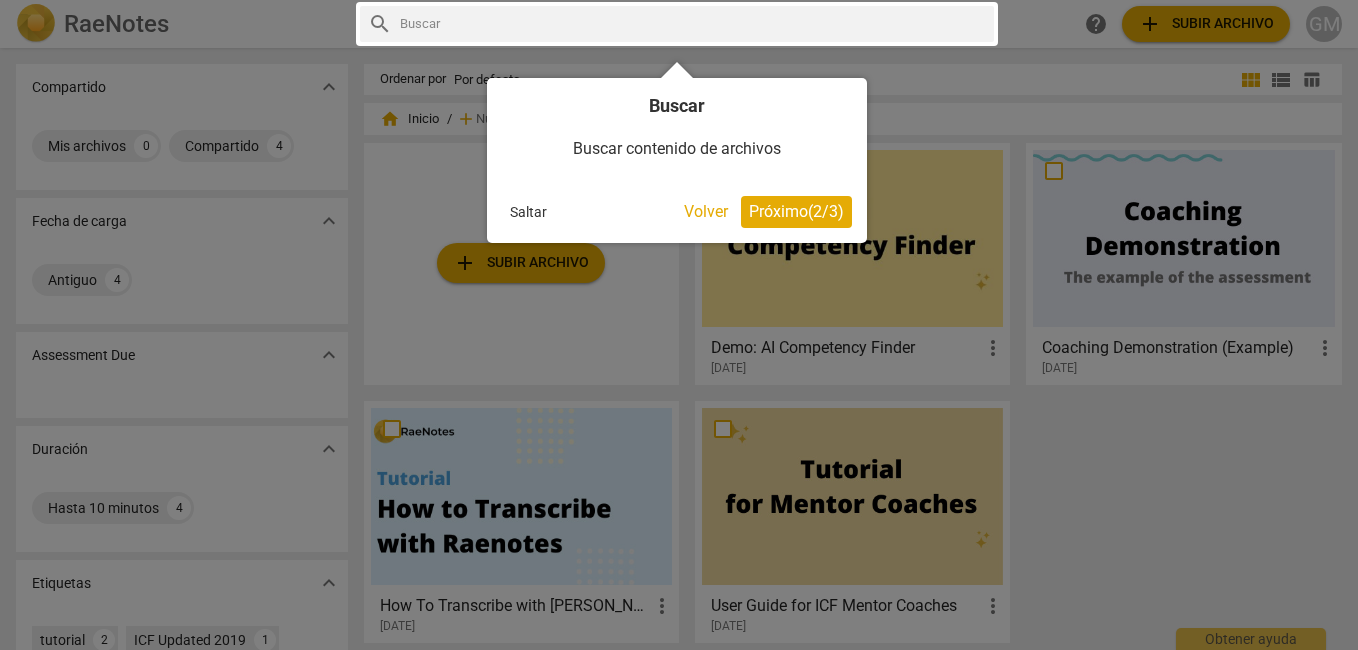 click on "Próximo   ( 2 / 3 )" at bounding box center [796, 211] 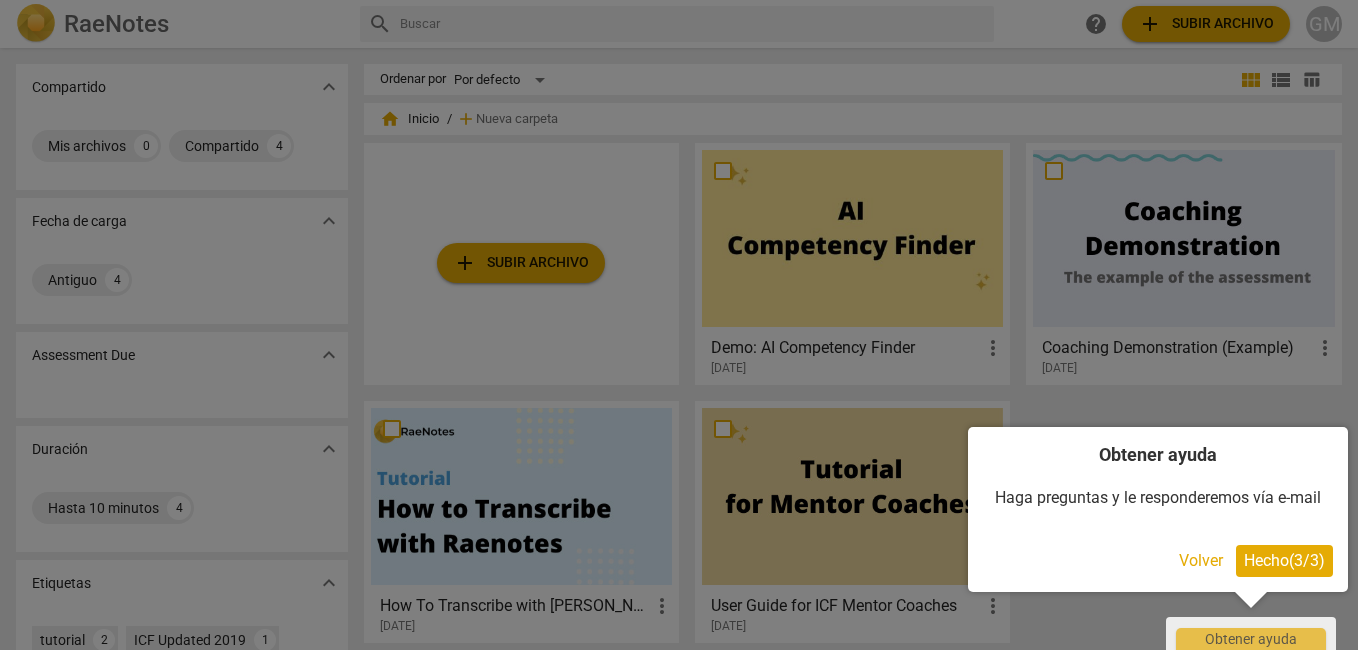 click on "Hecho  ( 3 / 3 )" at bounding box center [1284, 560] 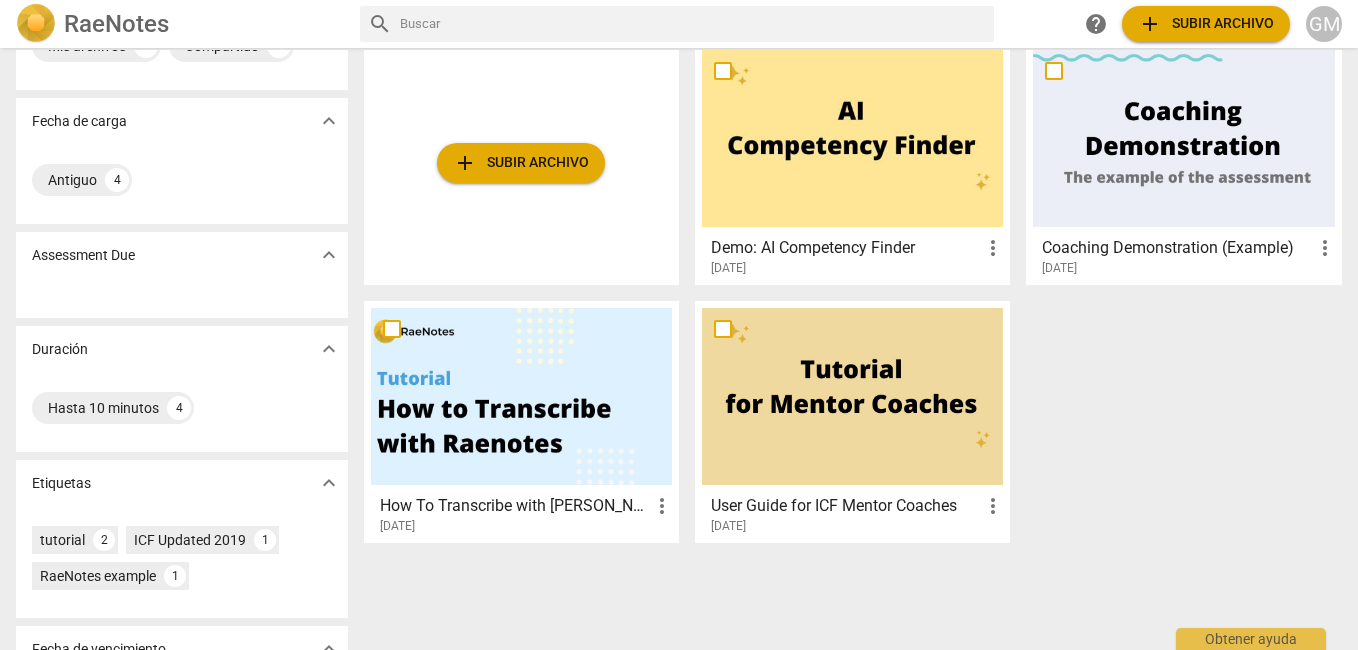 scroll, scrollTop: 0, scrollLeft: 0, axis: both 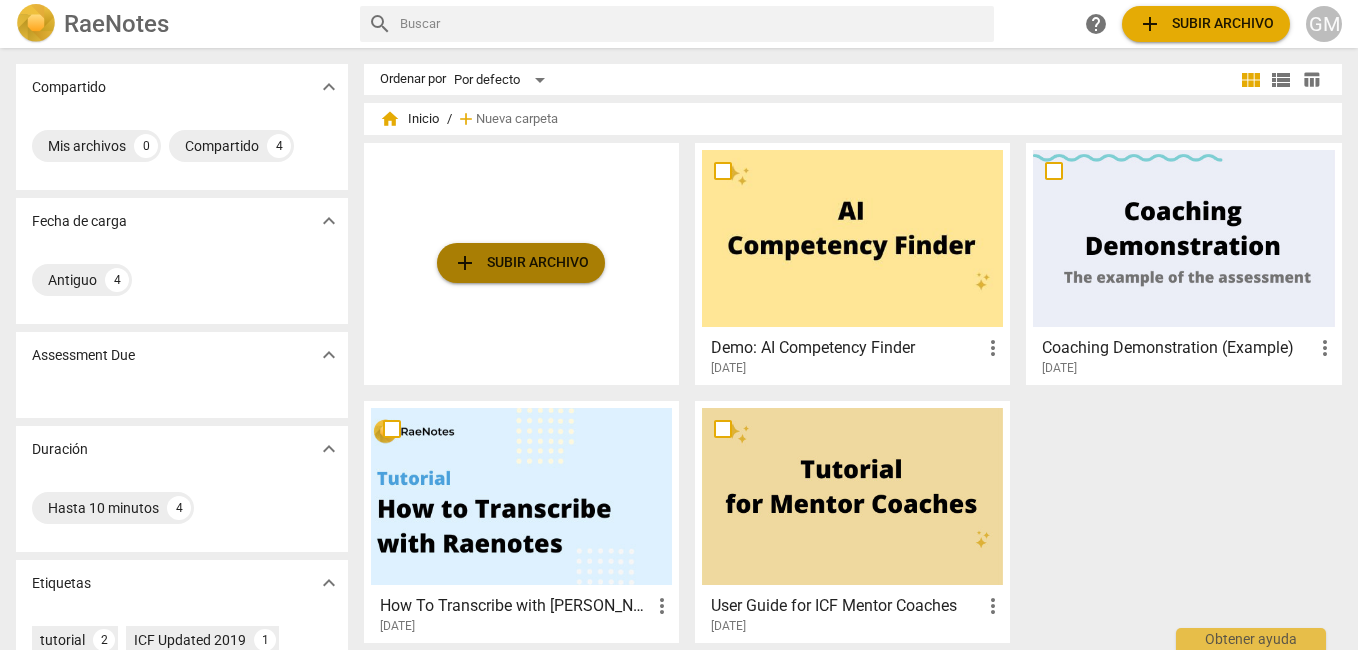 click on "add   Subir archivo" at bounding box center (521, 263) 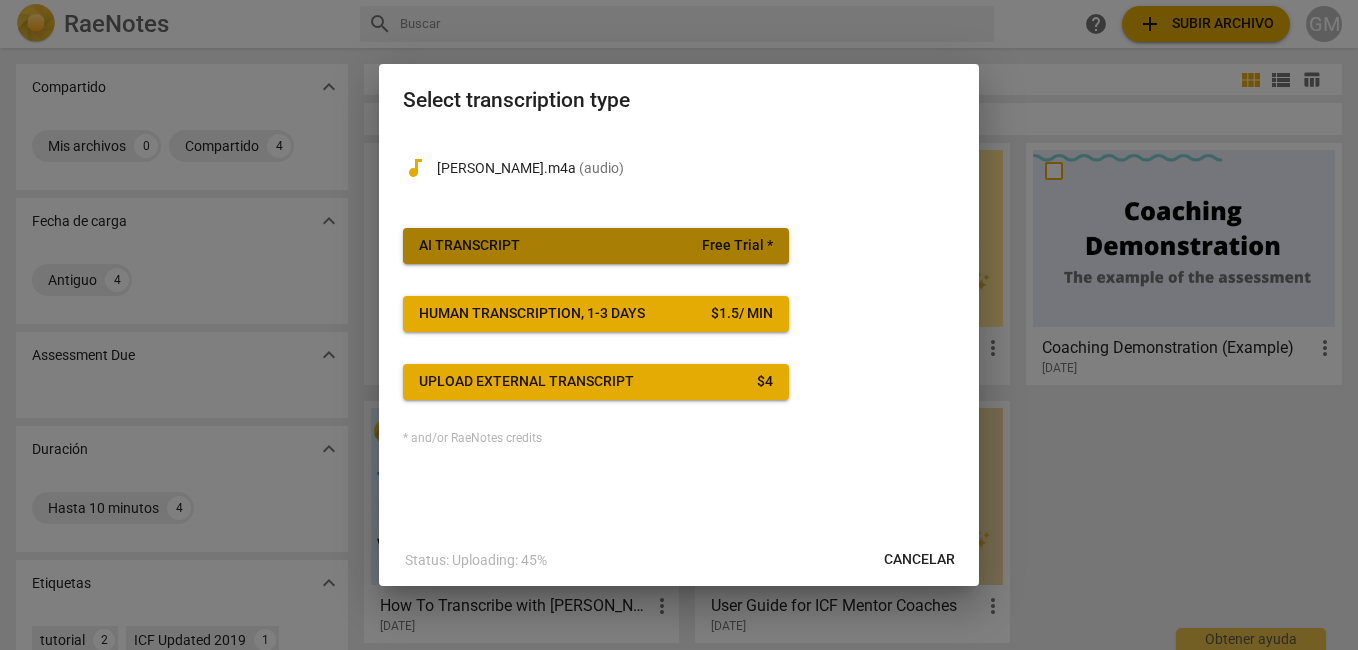 click on "AI Transcript" at bounding box center (469, 246) 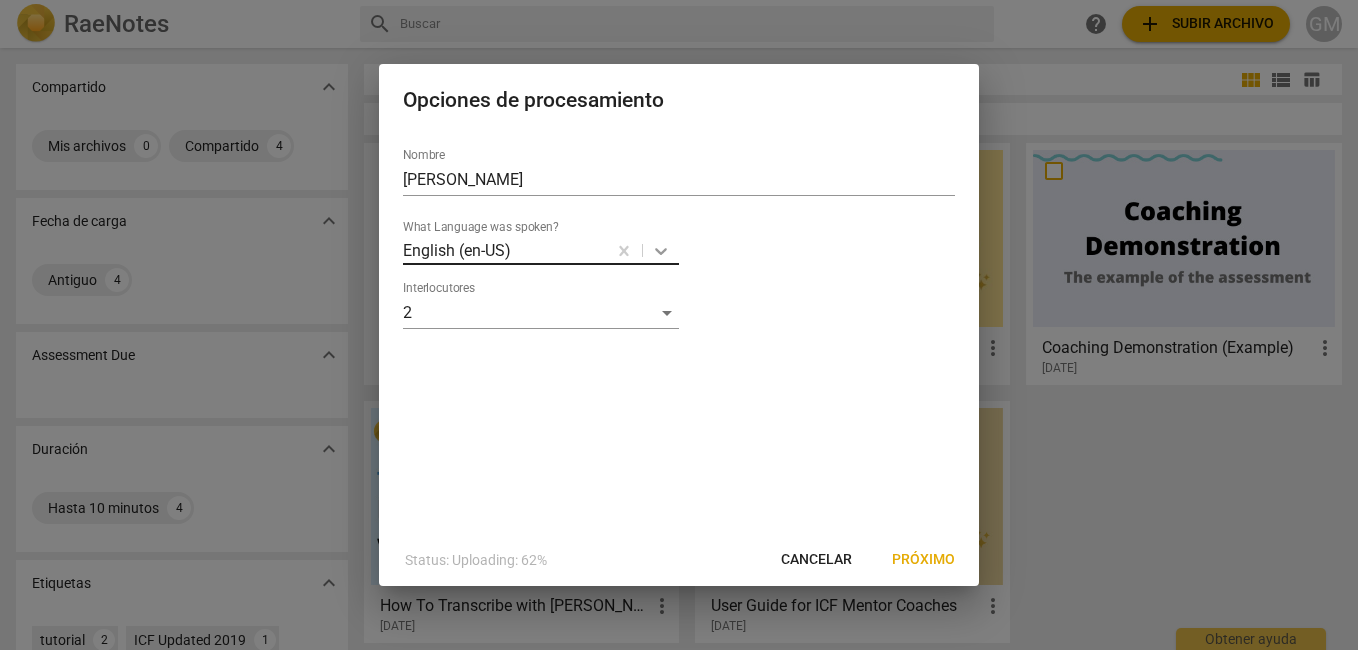 click 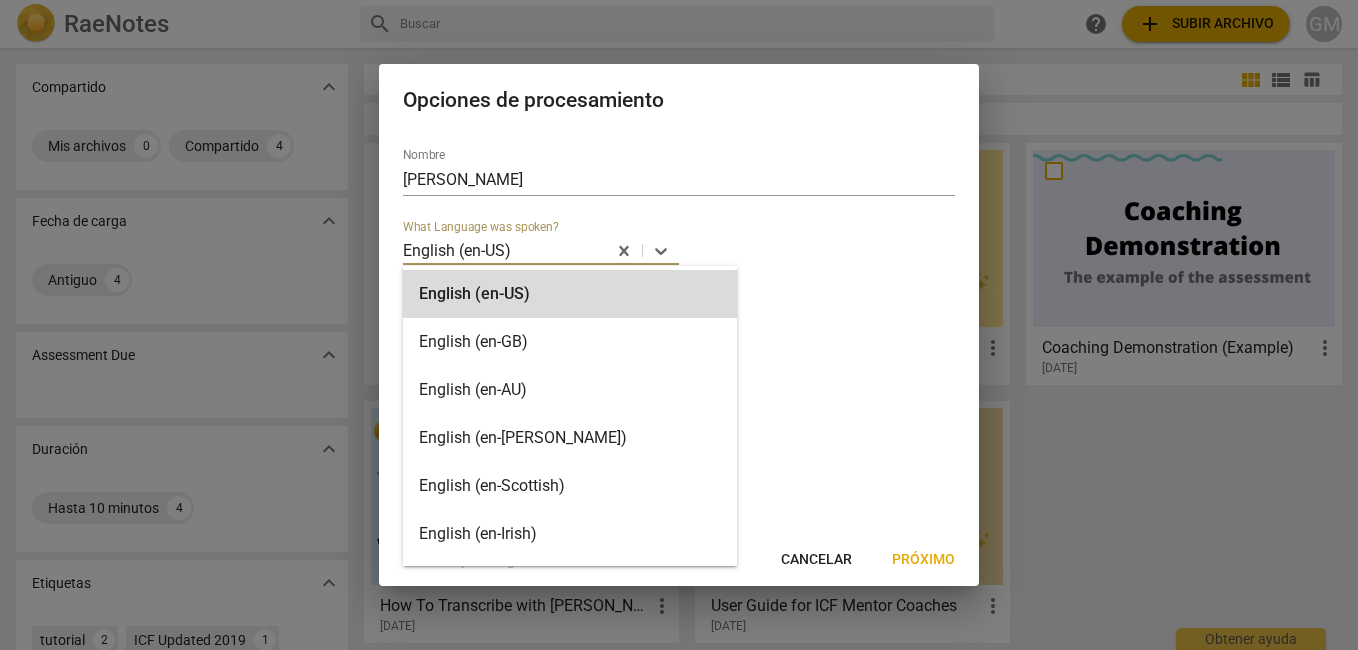 scroll, scrollTop: 200, scrollLeft: 0, axis: vertical 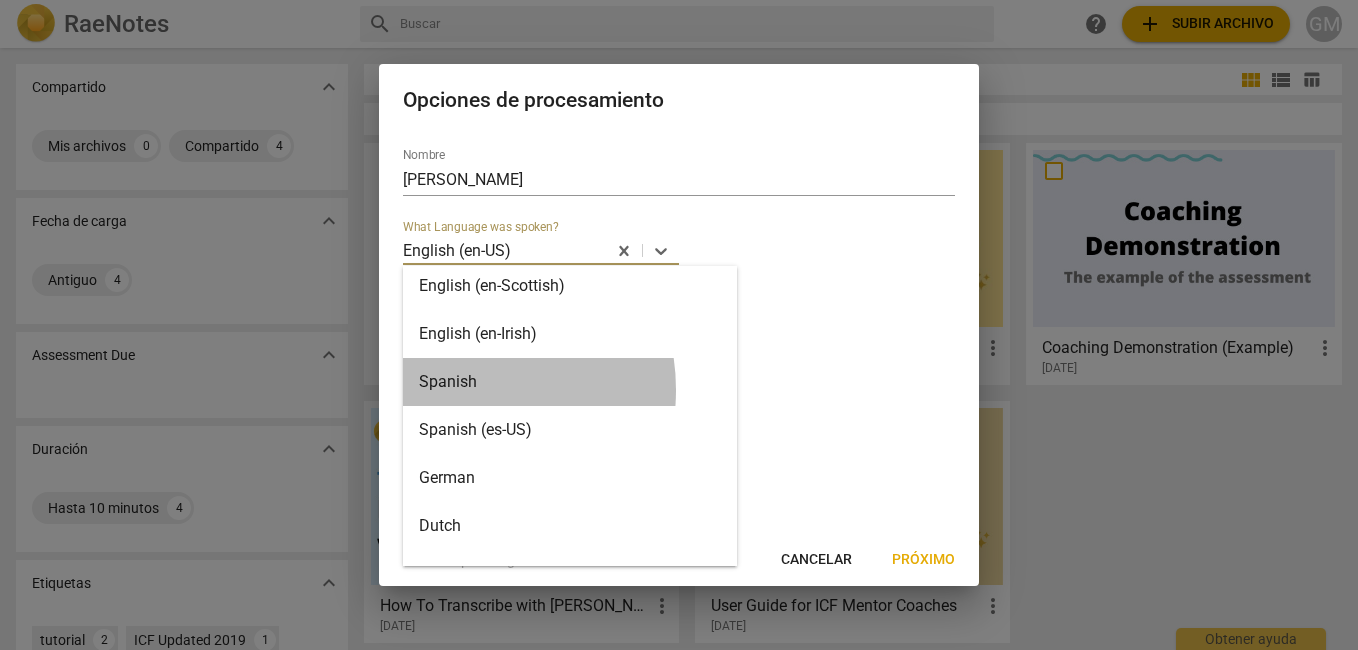 click on "Spanish" at bounding box center [570, 382] 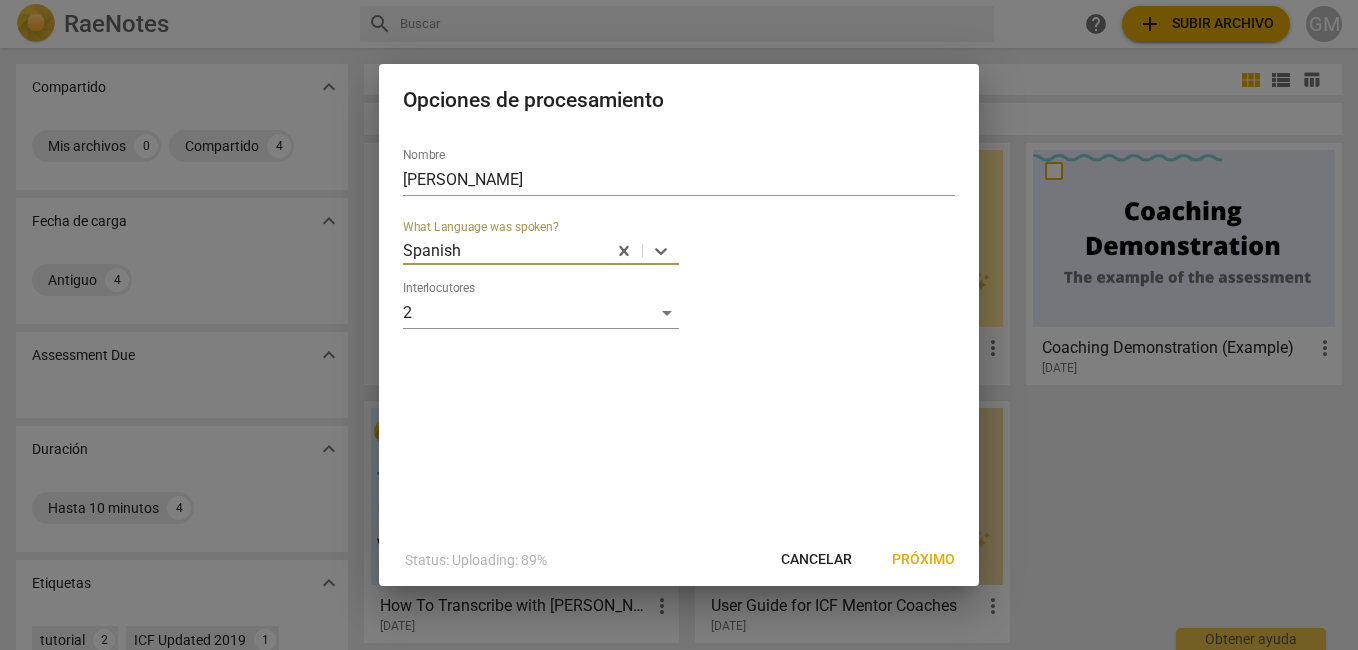 click on "Próximo" at bounding box center [923, 560] 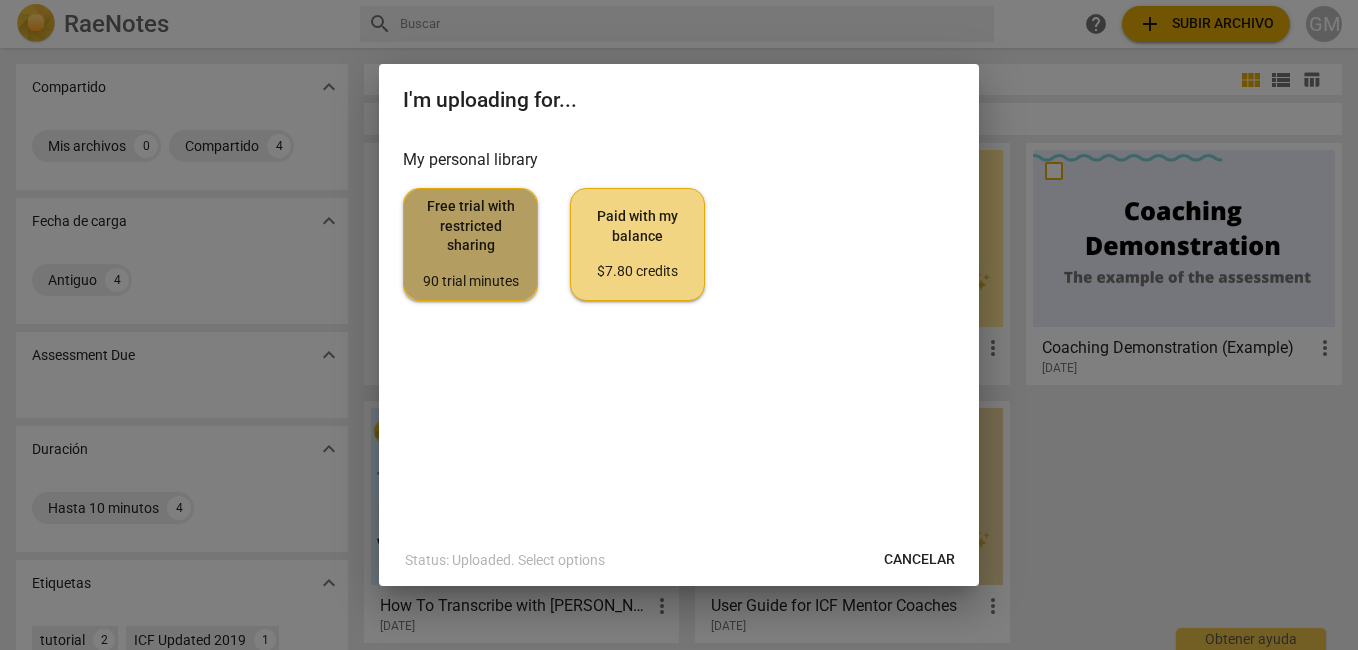 click on "Free trial with restricted sharing 90 trial minutes" at bounding box center [470, 244] 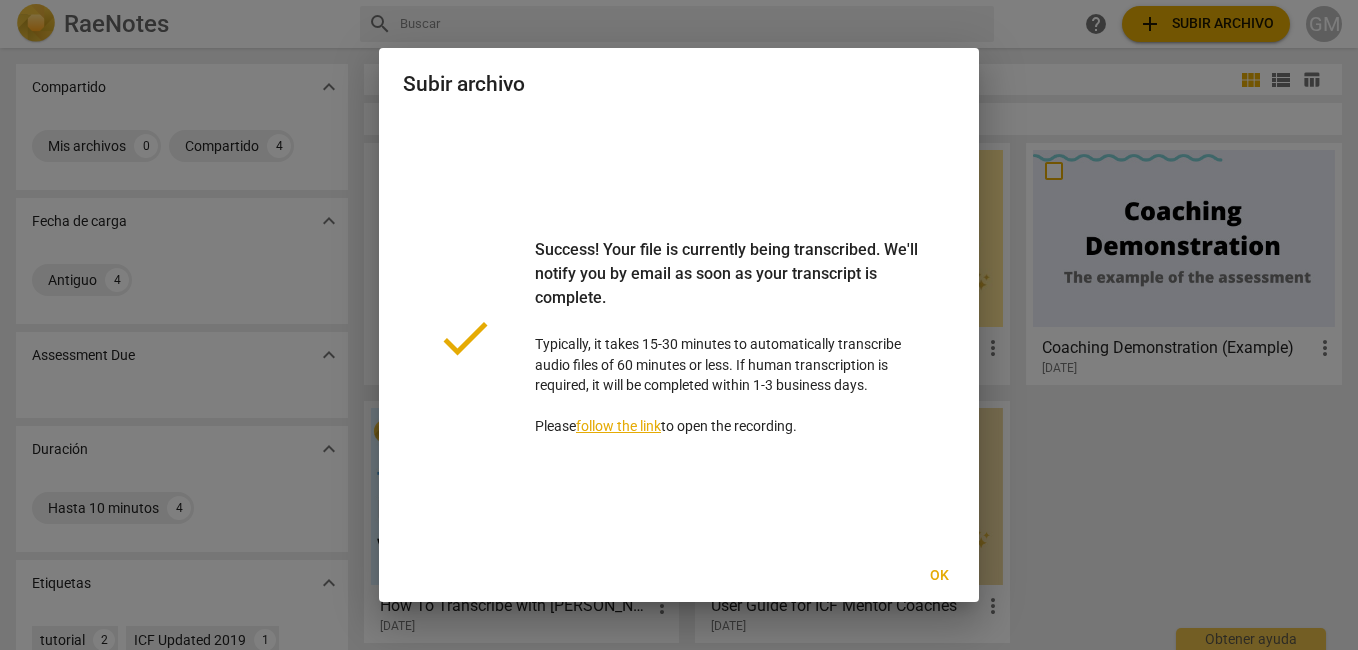 click on "Ok" at bounding box center (939, 576) 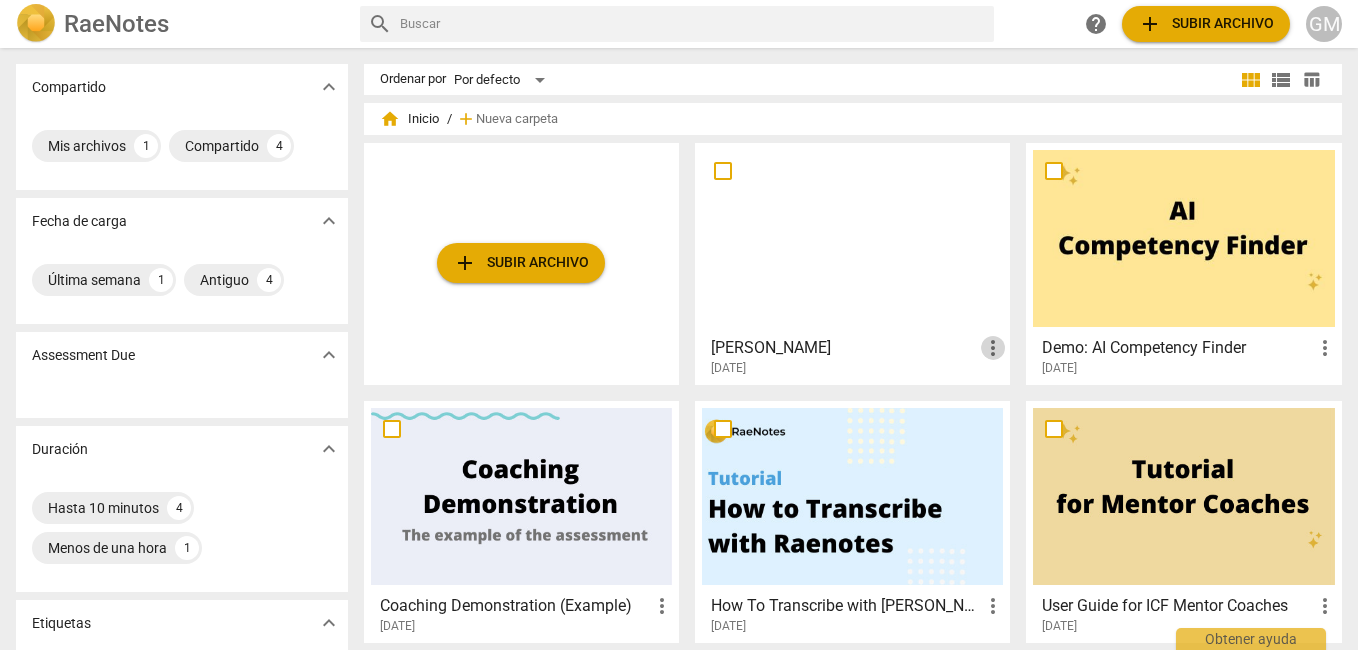 click on "more_vert" at bounding box center [993, 348] 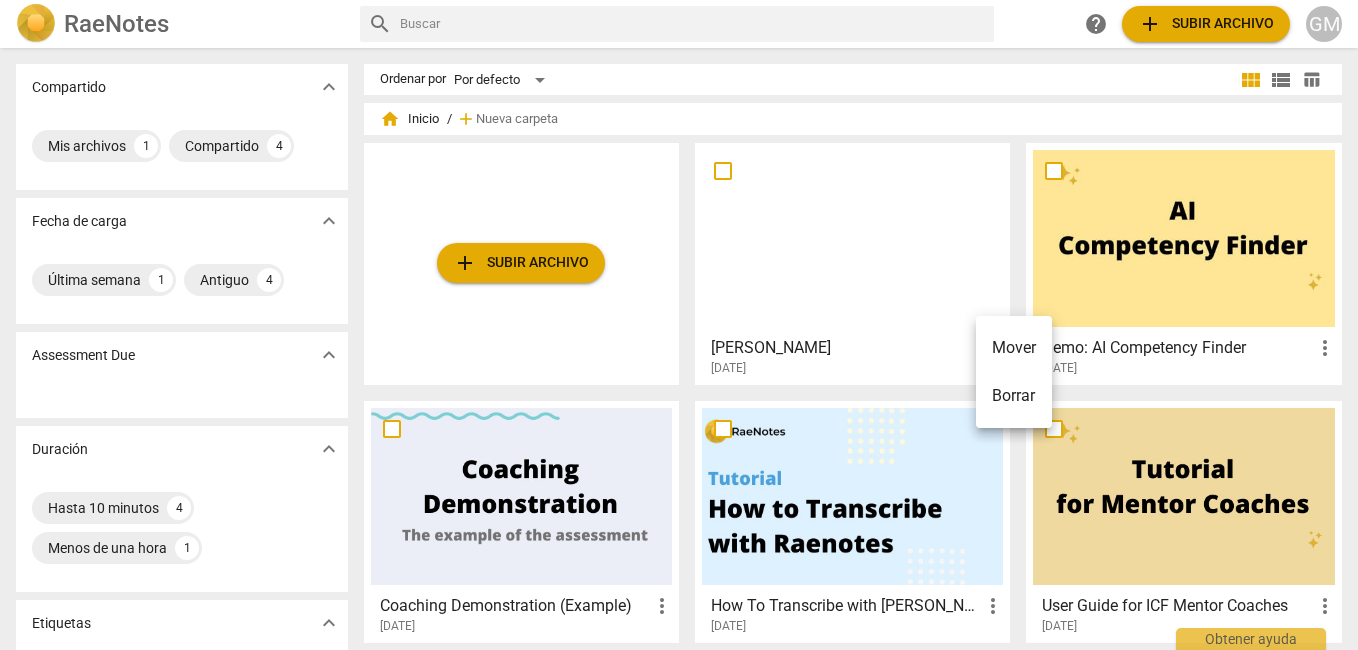 click at bounding box center [679, 325] 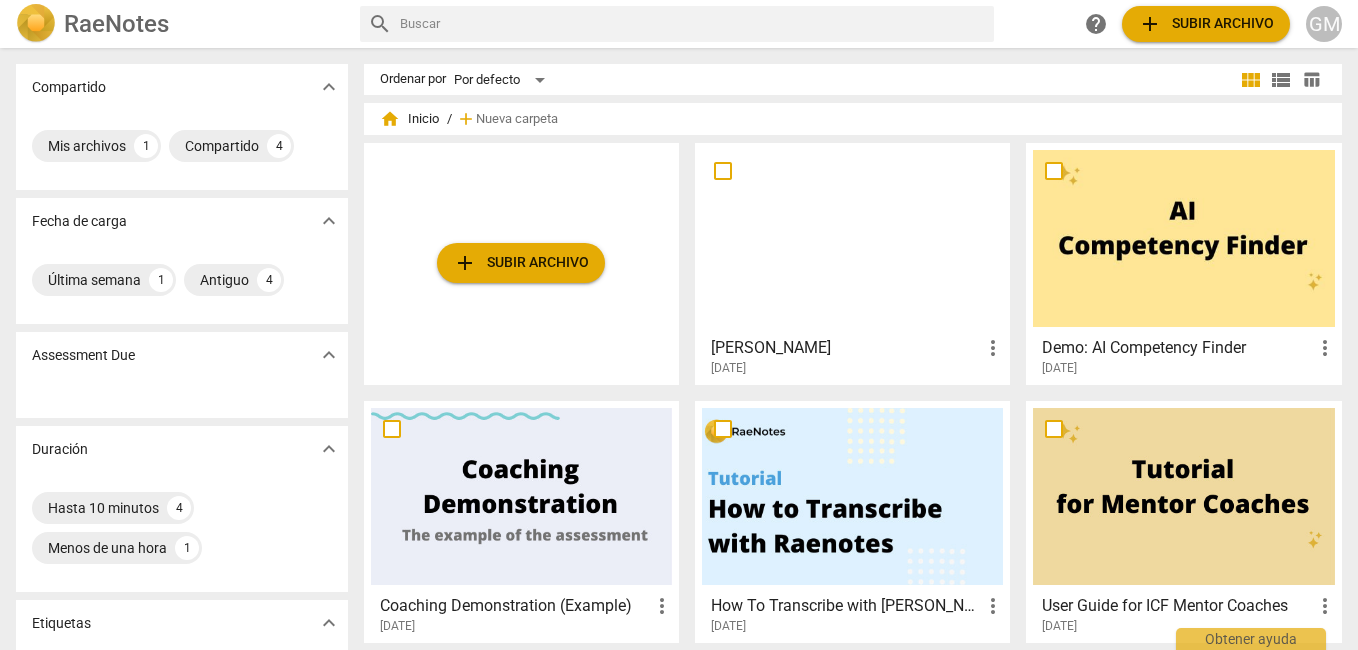 click on "[PERSON_NAME]" at bounding box center (846, 348) 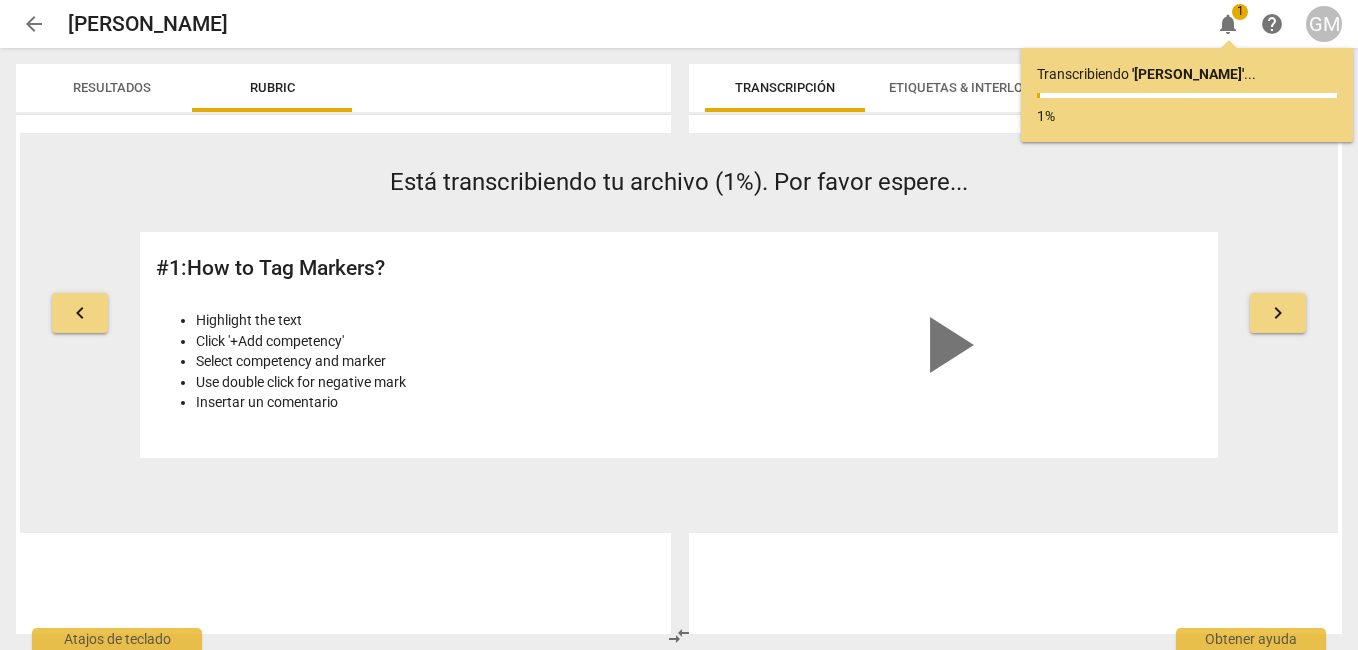 click on "arrow_back" at bounding box center [34, 24] 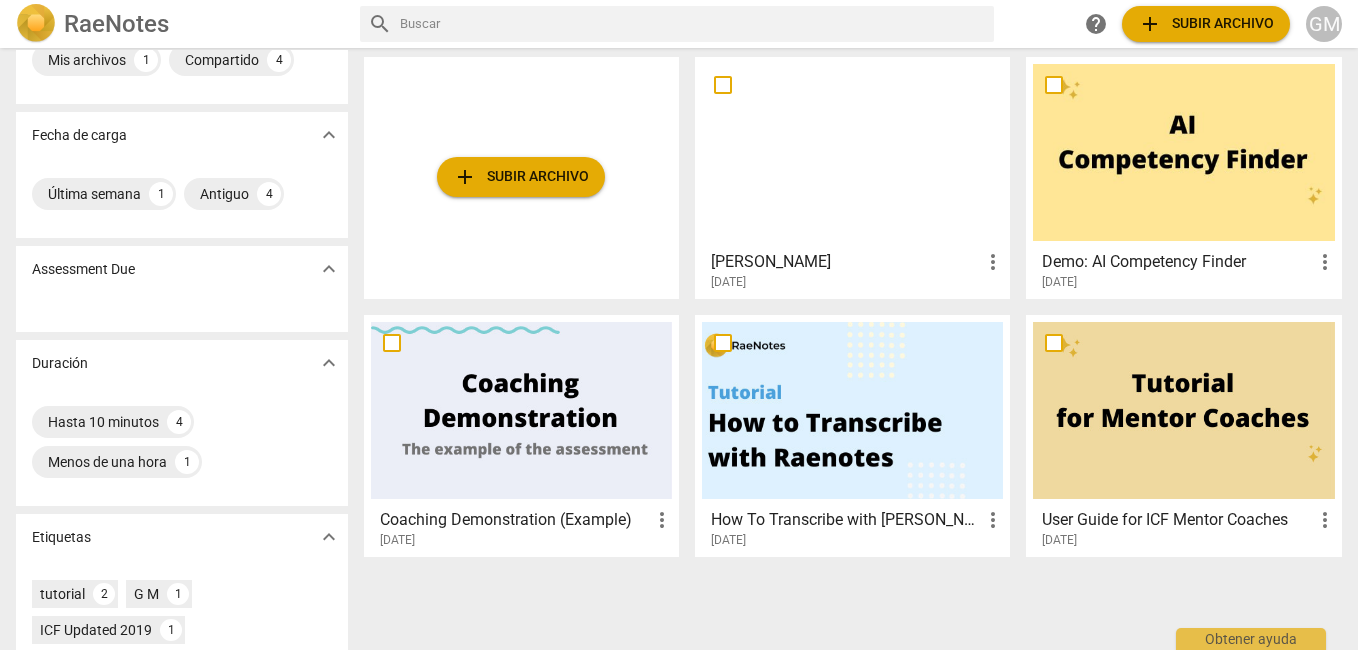 scroll, scrollTop: 0, scrollLeft: 0, axis: both 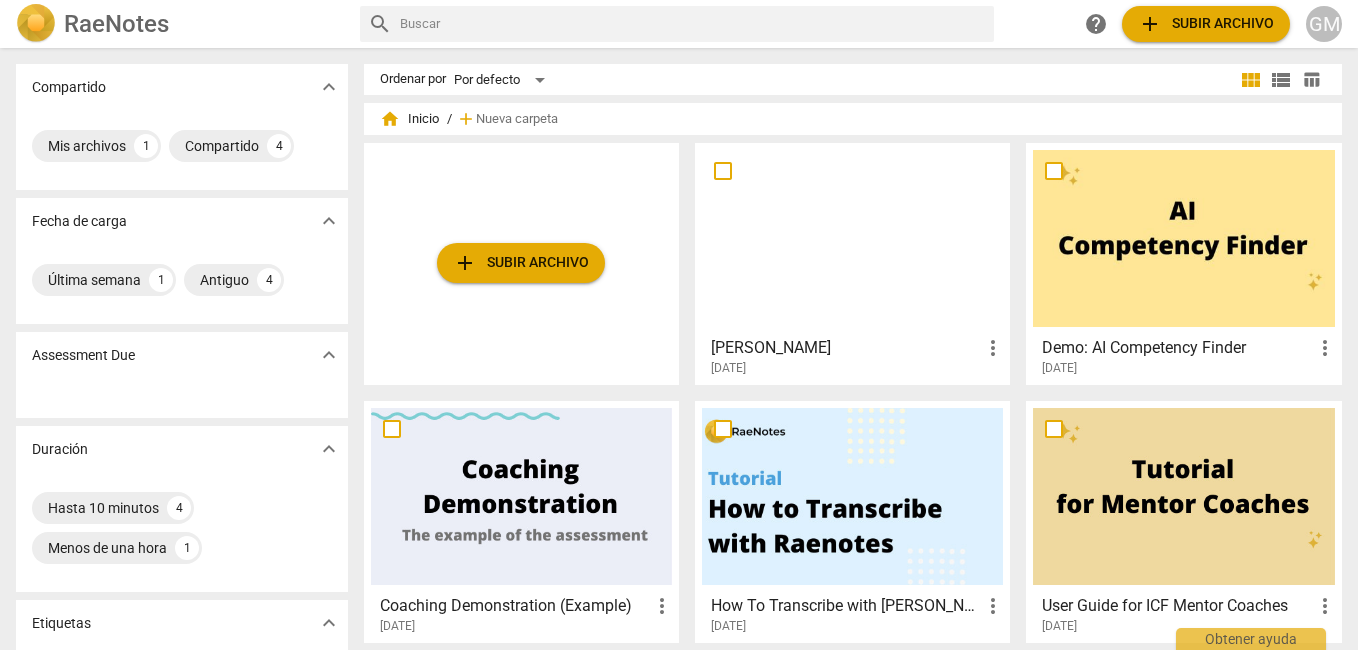 click on "[PERSON_NAME]" at bounding box center [846, 348] 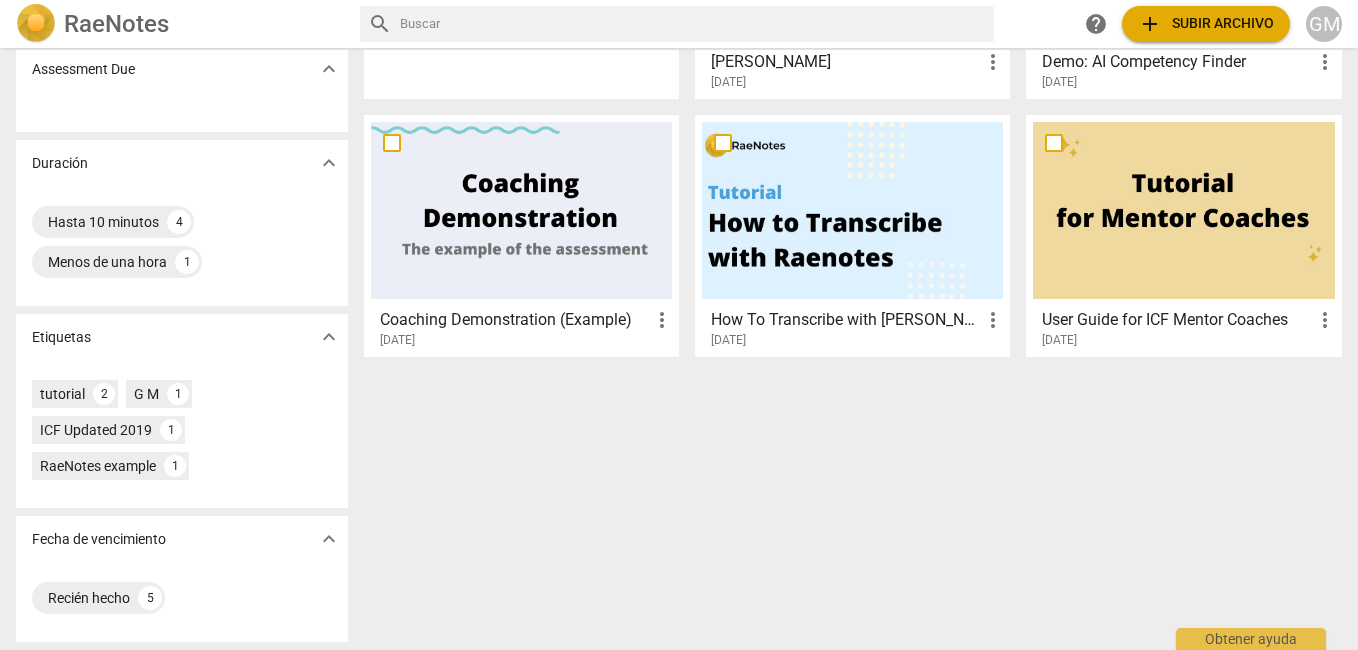 scroll, scrollTop: 0, scrollLeft: 0, axis: both 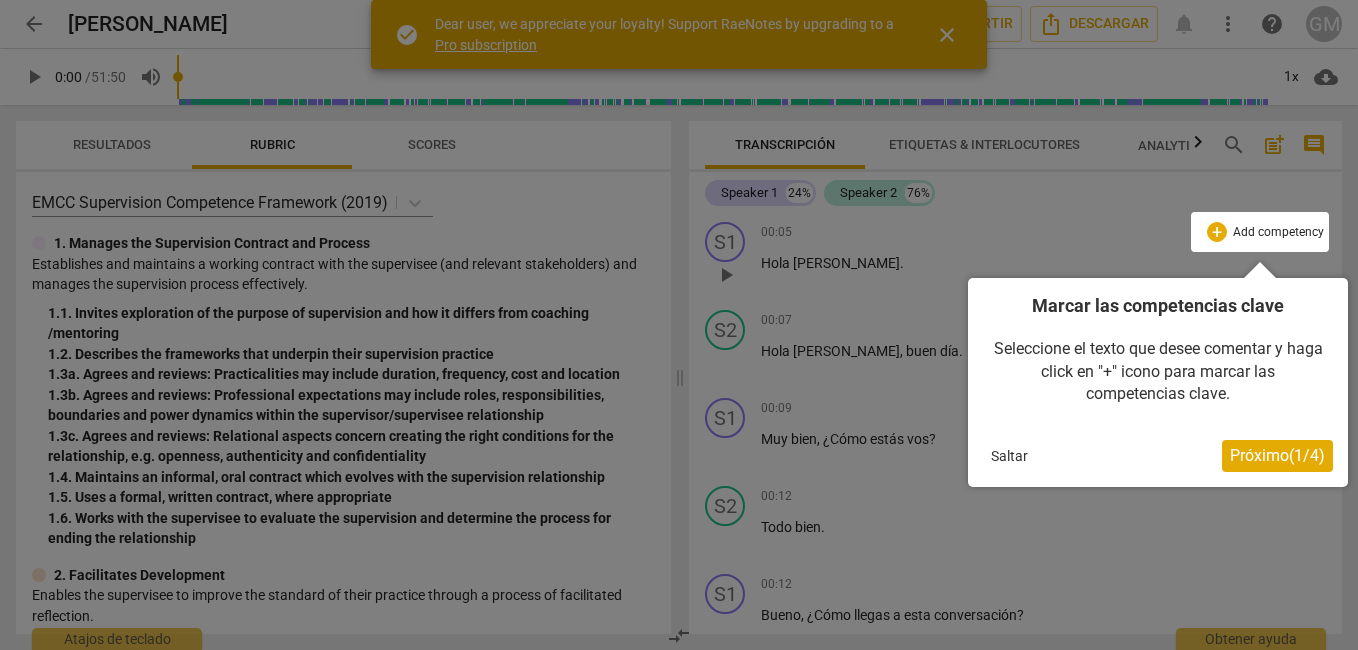 click on "Próximo   ( 1 / 4 )" at bounding box center [1277, 455] 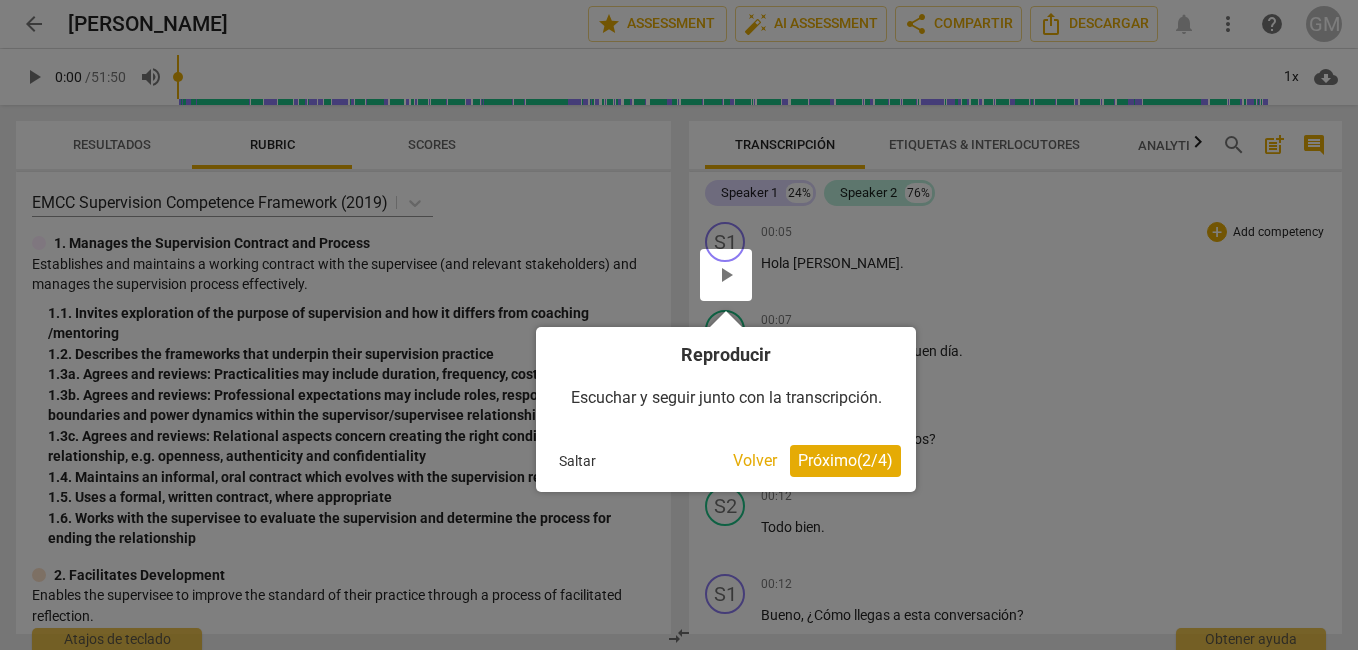 click on "Próximo   ( 2 / 4 )" at bounding box center (845, 460) 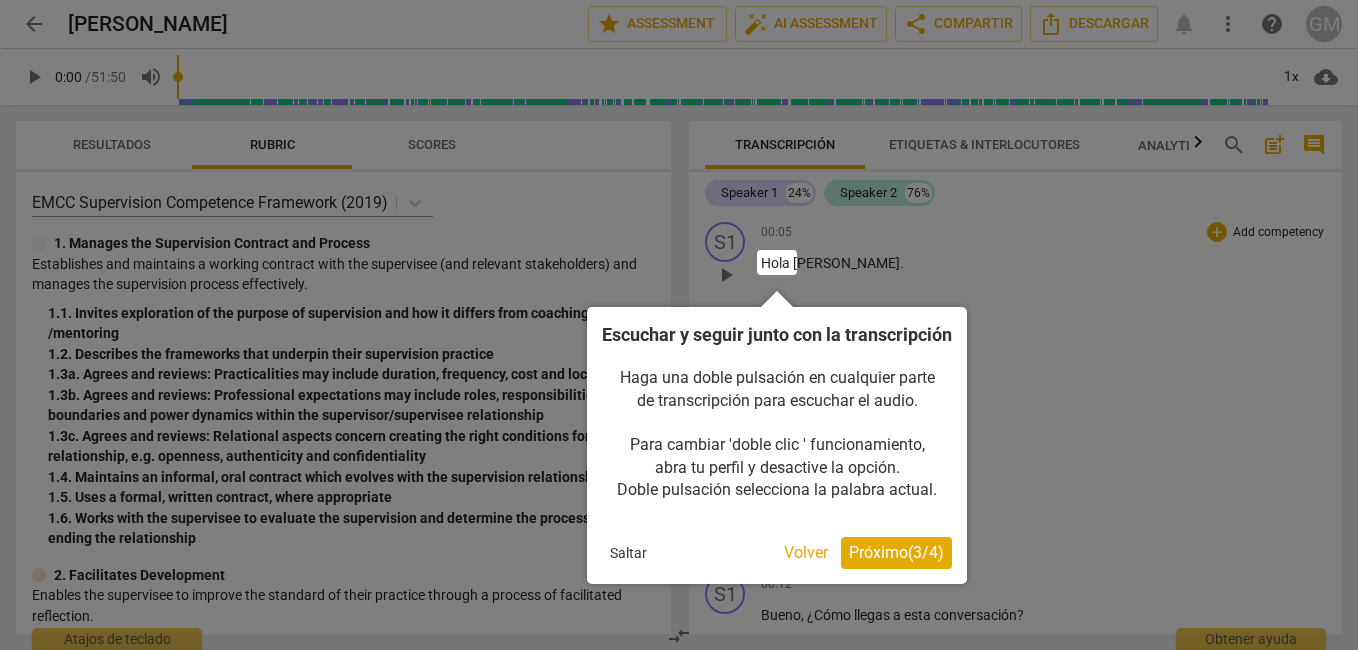 click on "Próximo   ( 3 / 4 )" at bounding box center [896, 552] 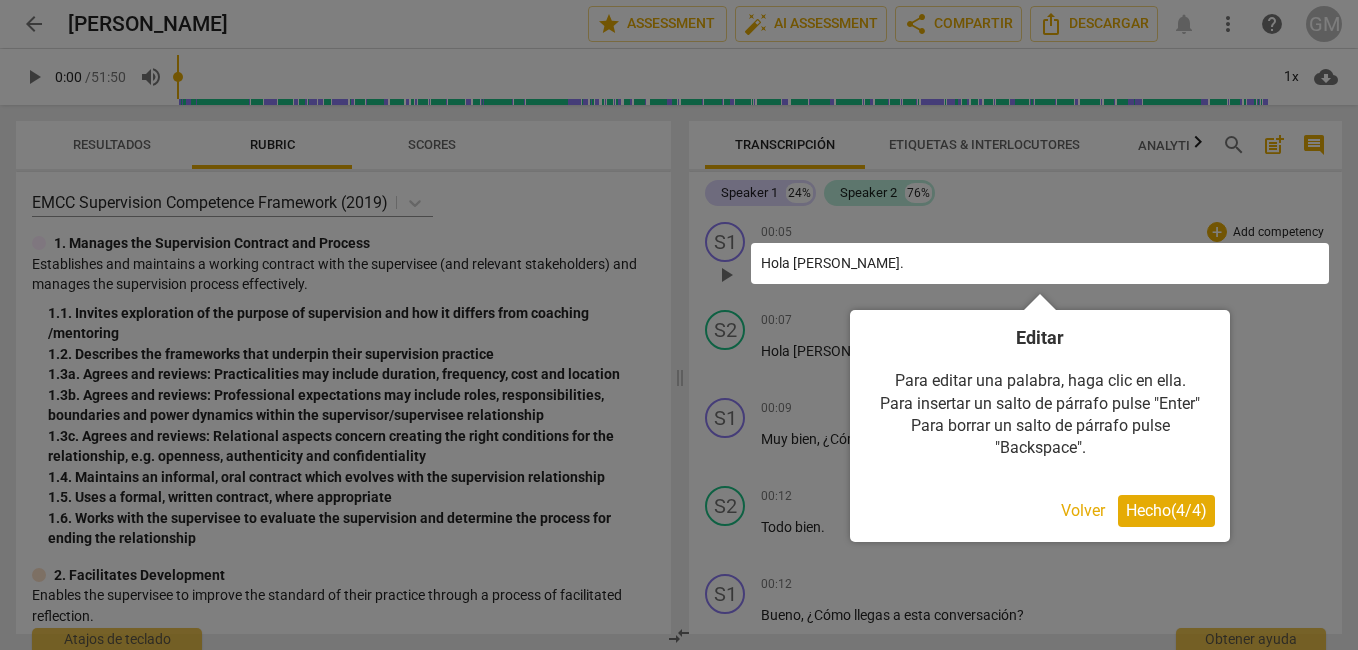click on "Hecho  ( 4 / 4 )" at bounding box center (1166, 510) 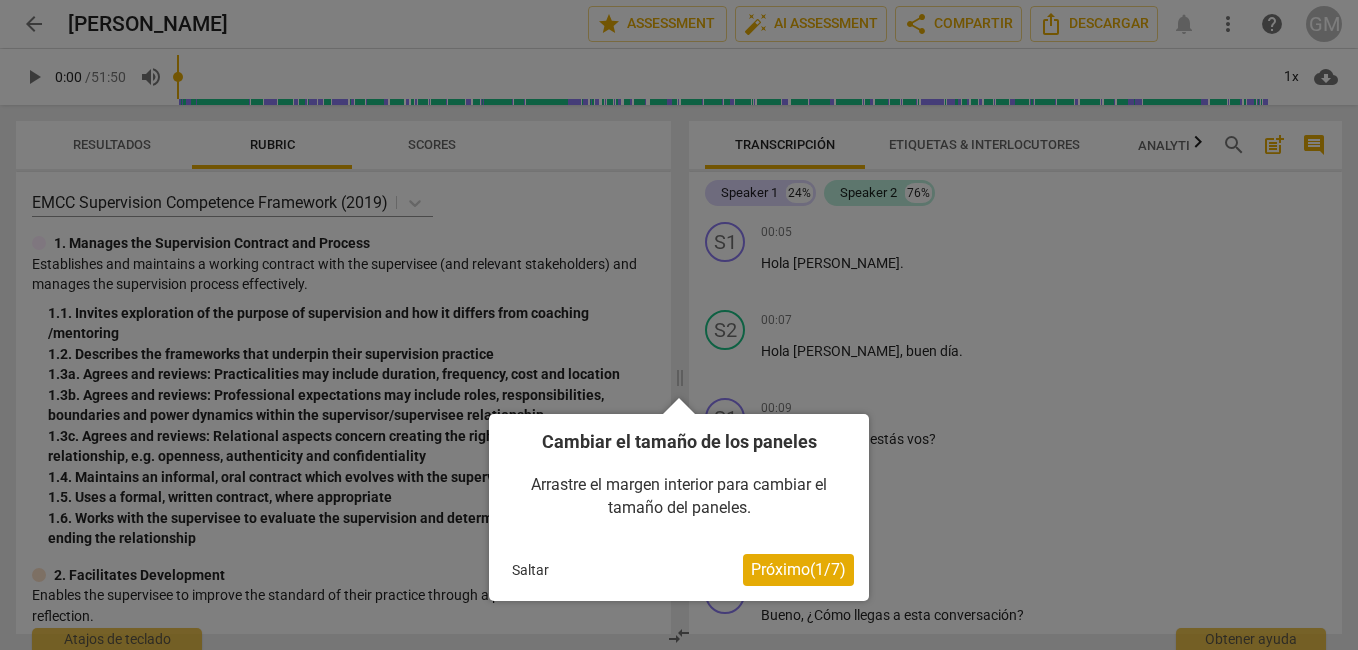 click on "Próximo   ( 1 / 7 )" at bounding box center (798, 569) 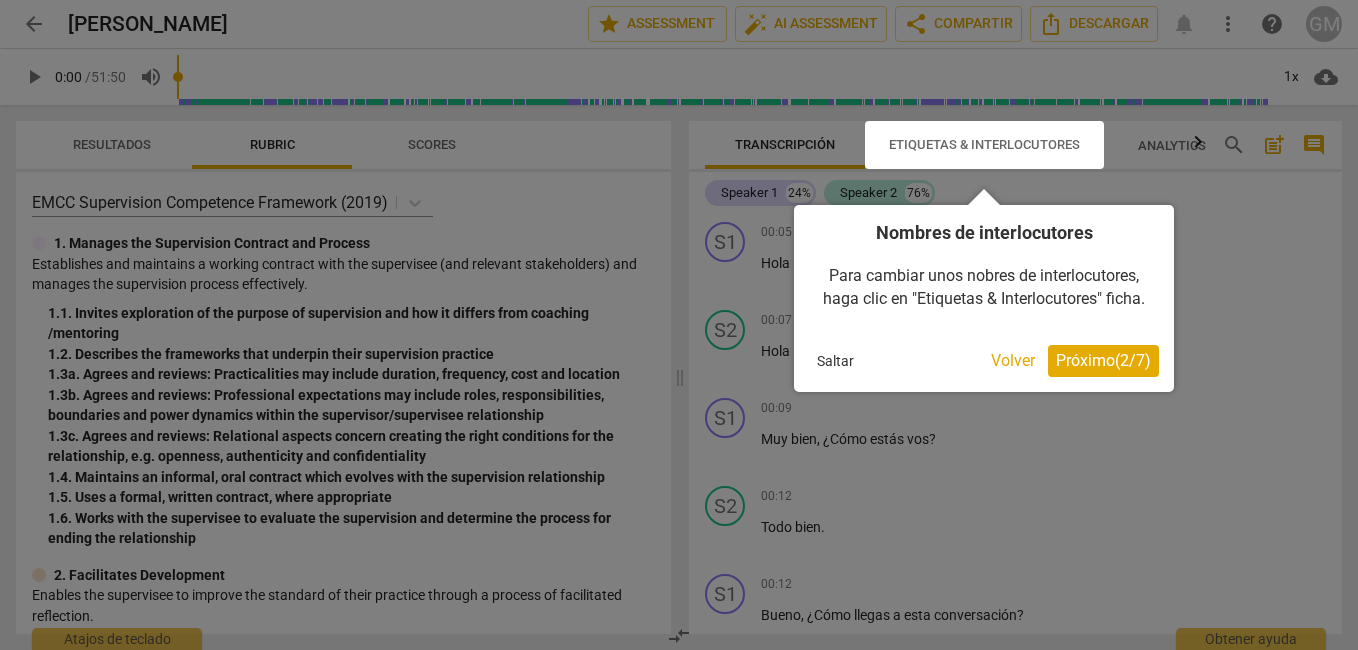 click on "Próximo   ( 2 / 7 )" at bounding box center [1103, 361] 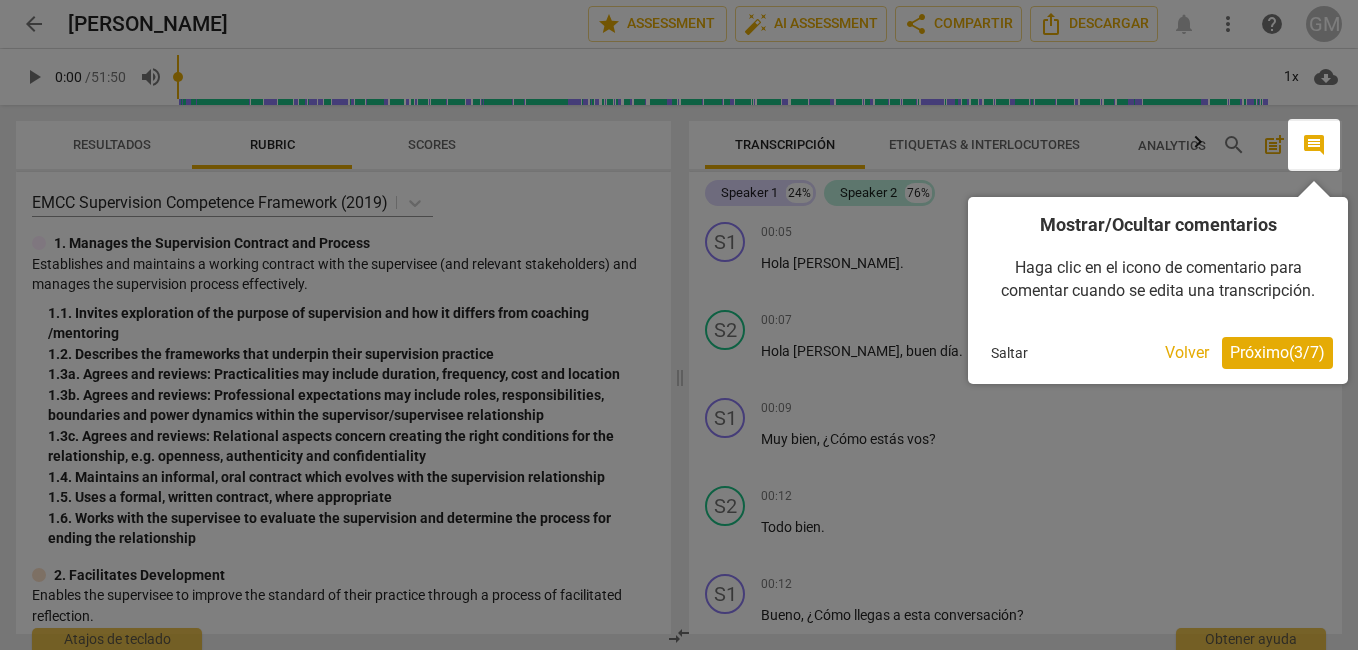 click on "Próximo   ( 3 / 7 )" at bounding box center [1277, 352] 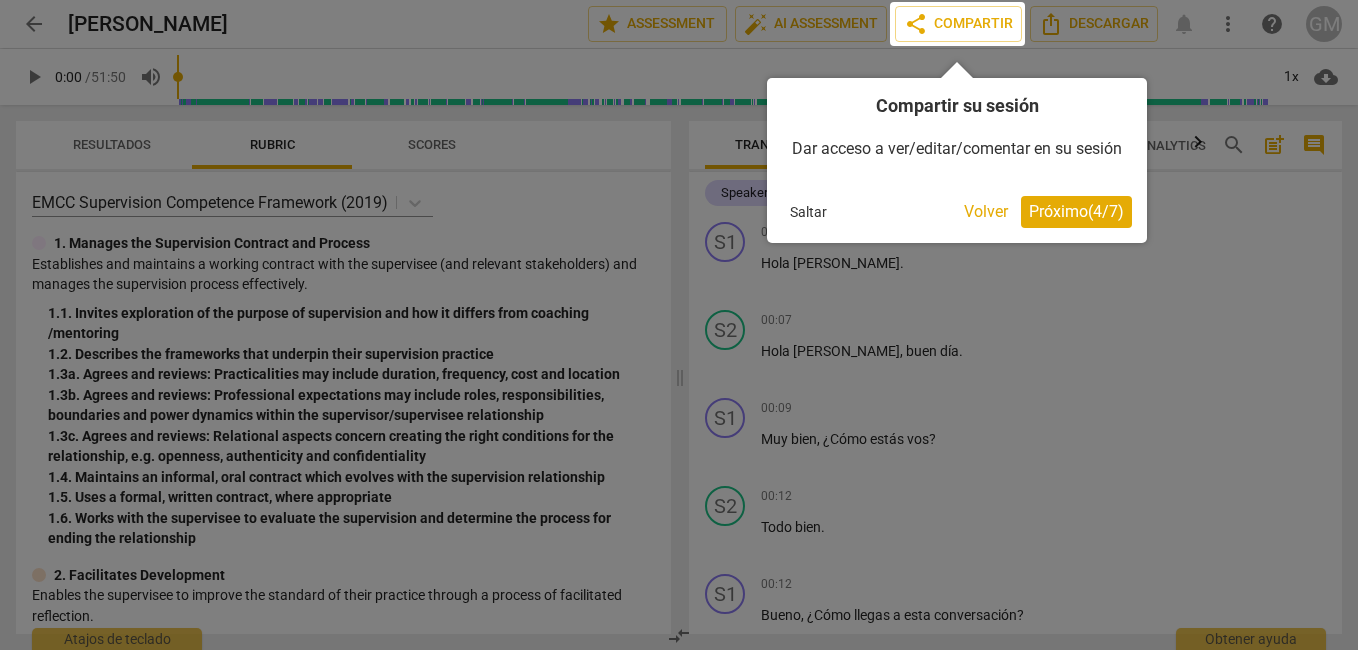 click on "Próximo   ( 4 / 7 )" at bounding box center (1076, 211) 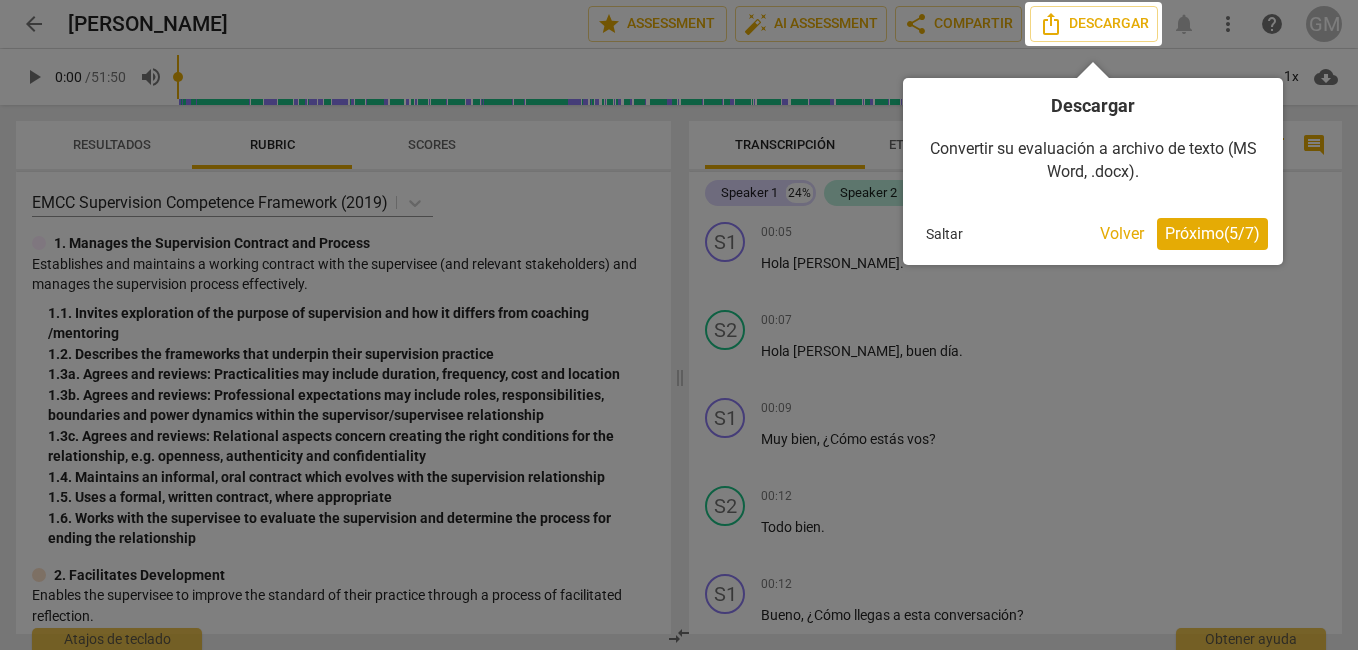 click on "Volver" at bounding box center [1122, 234] 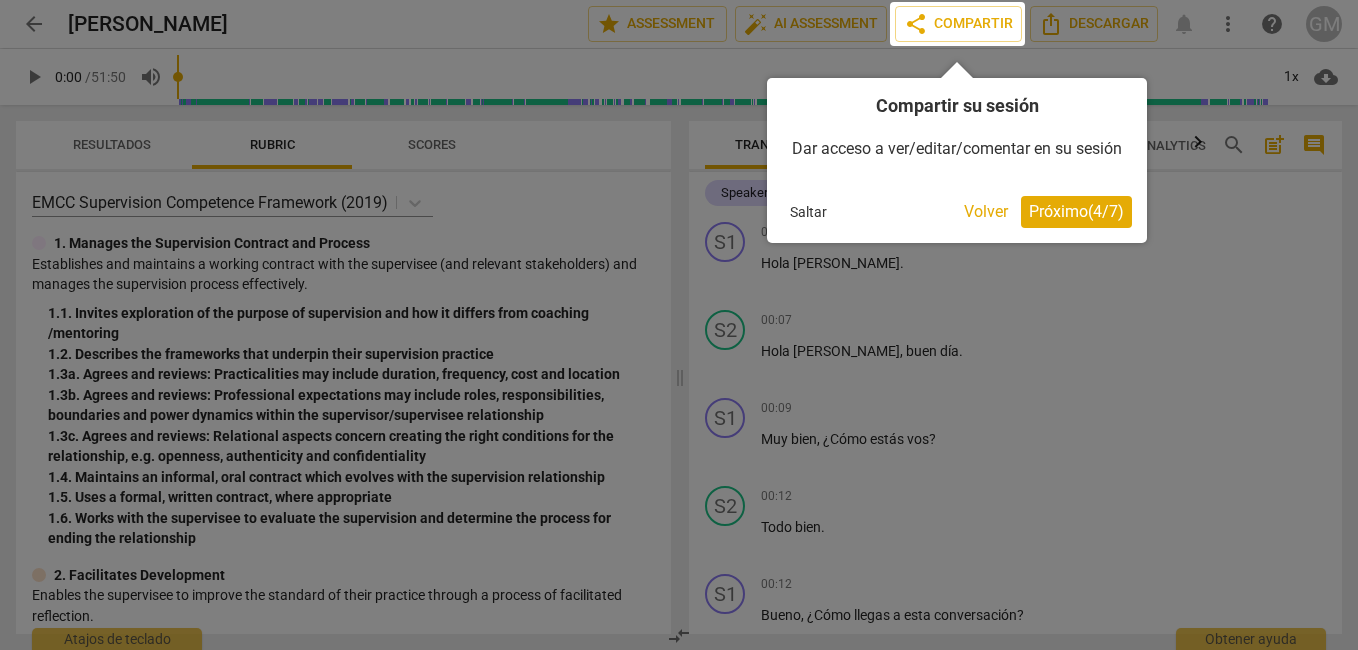 click on "Próximo   ( 4 / 7 )" at bounding box center (1076, 211) 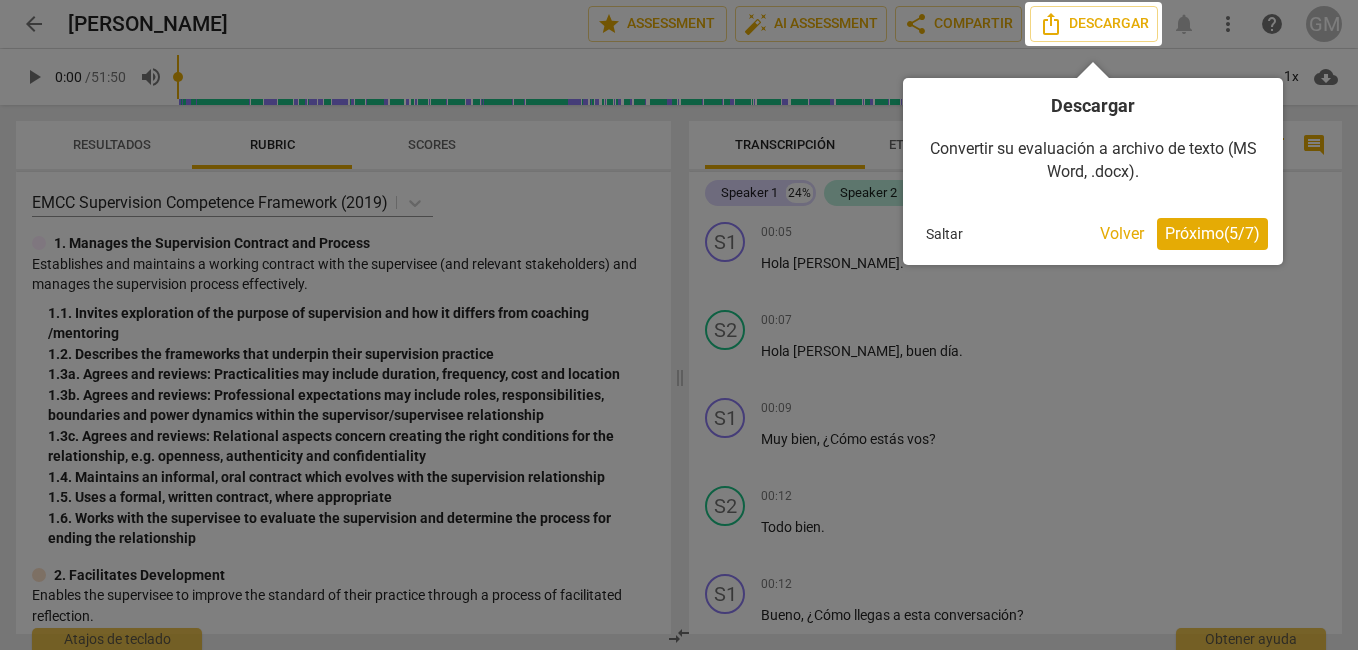 click on "Próximo   ( 5 / 7 )" at bounding box center [1212, 233] 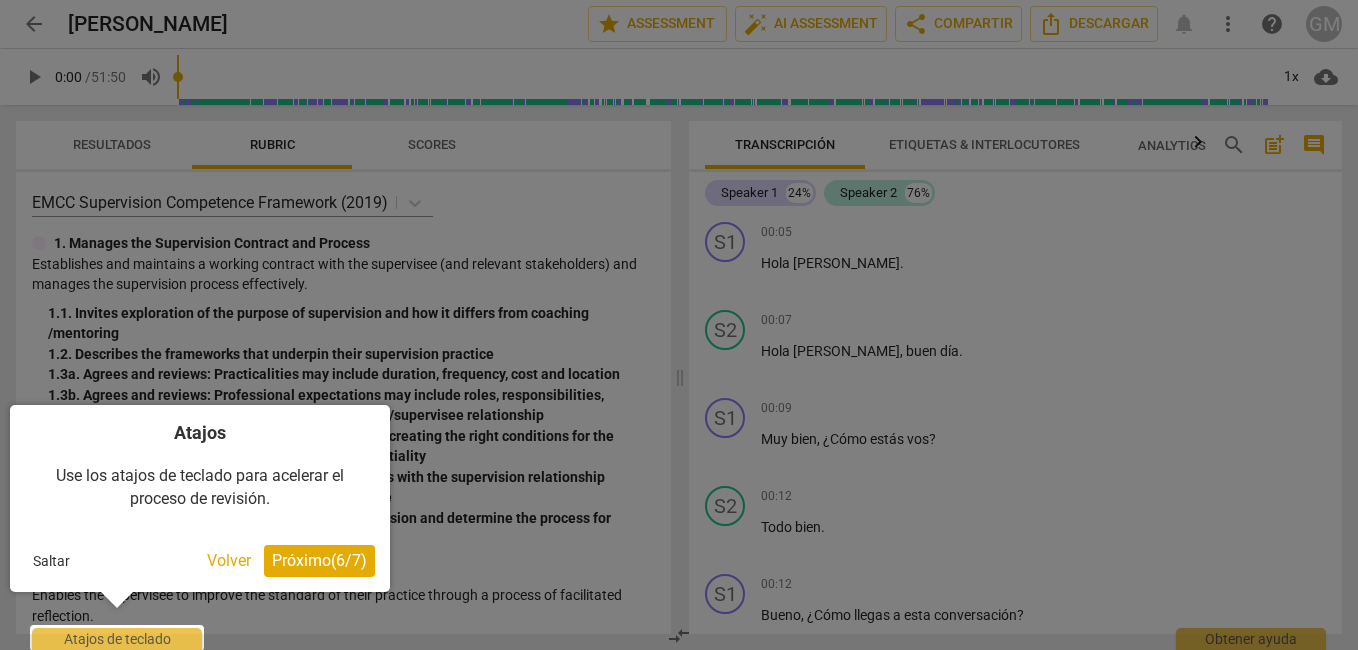 click on "Próximo   ( 6 / 7 )" at bounding box center (319, 560) 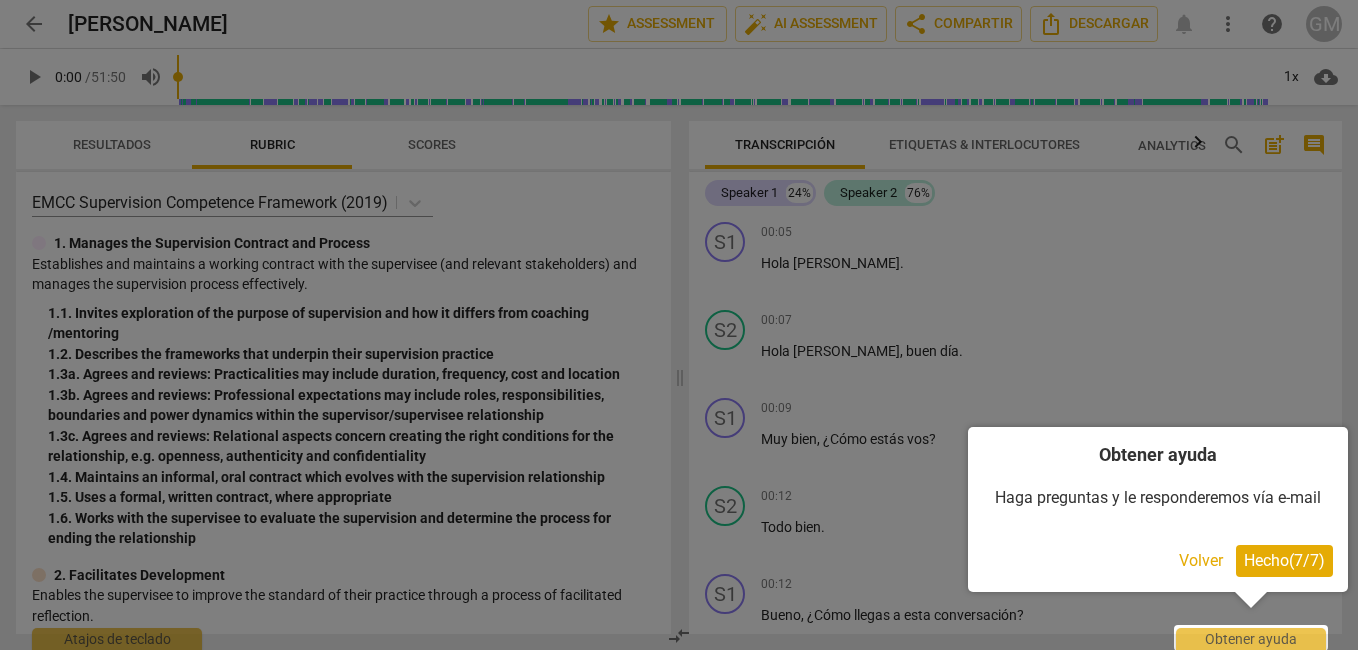 click on "Hecho  ( 7 / 7 )" at bounding box center (1284, 560) 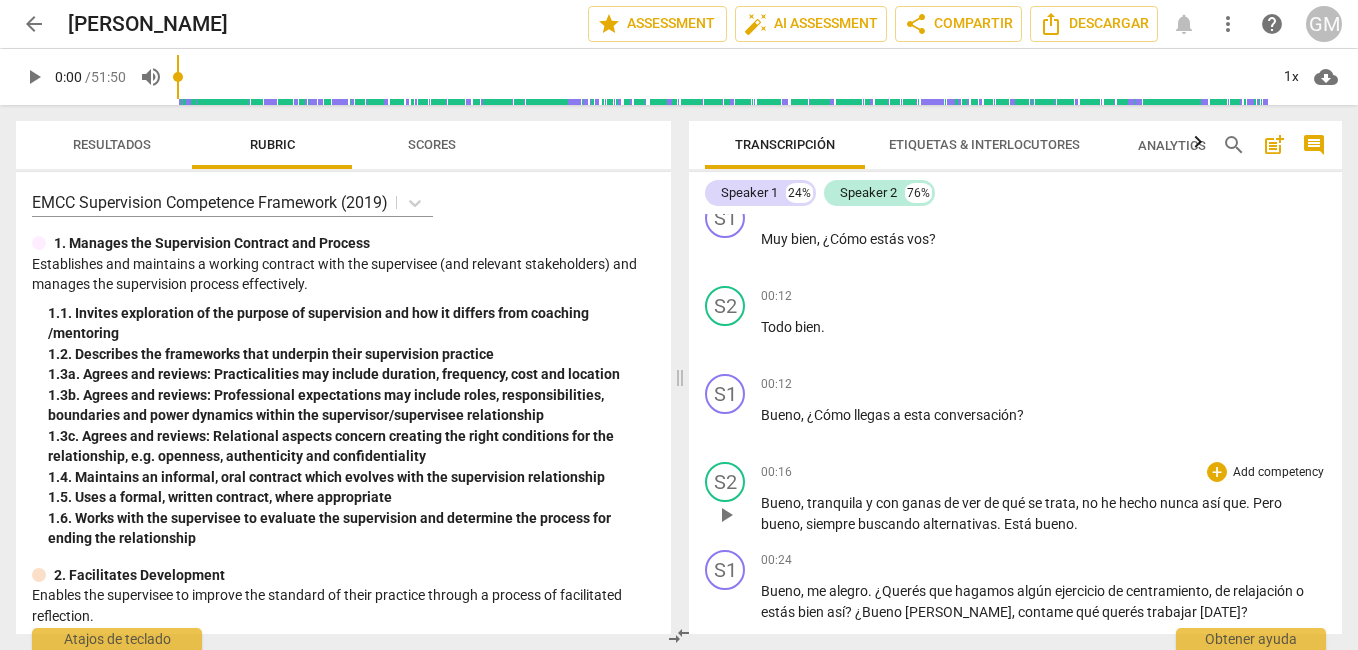 scroll, scrollTop: 0, scrollLeft: 0, axis: both 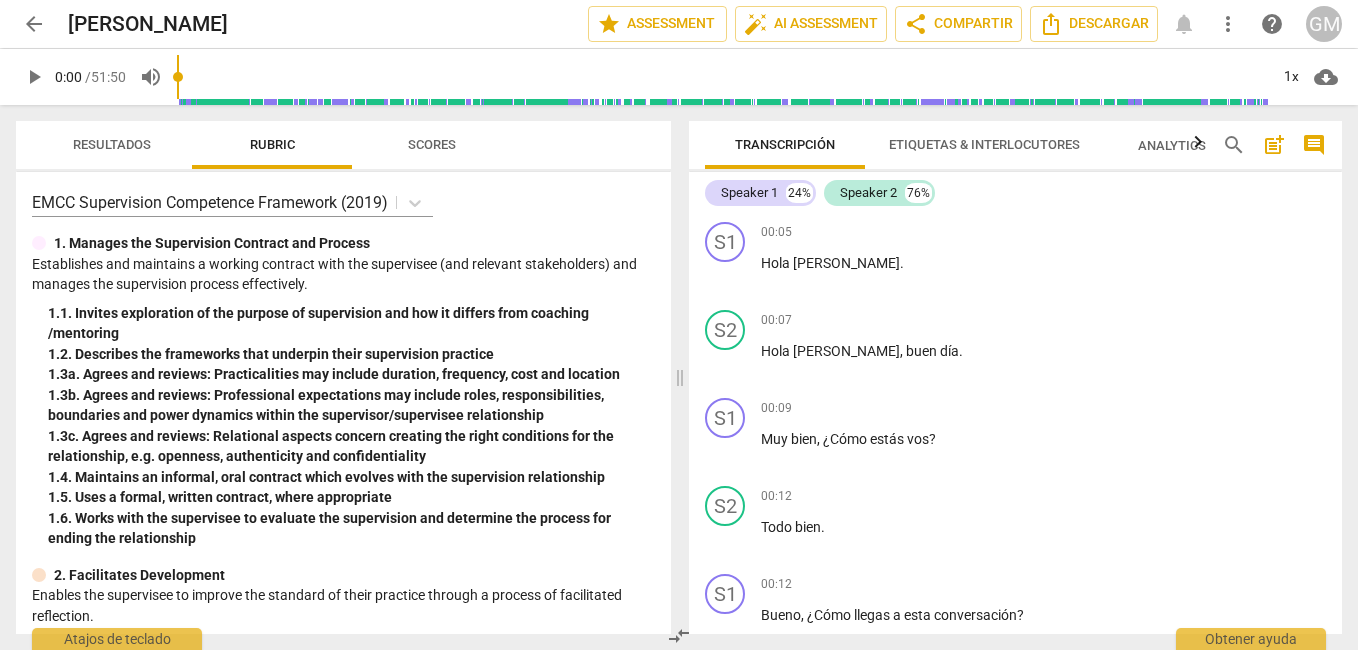 click on "Etiquetas & Interlocutores" at bounding box center [984, 144] 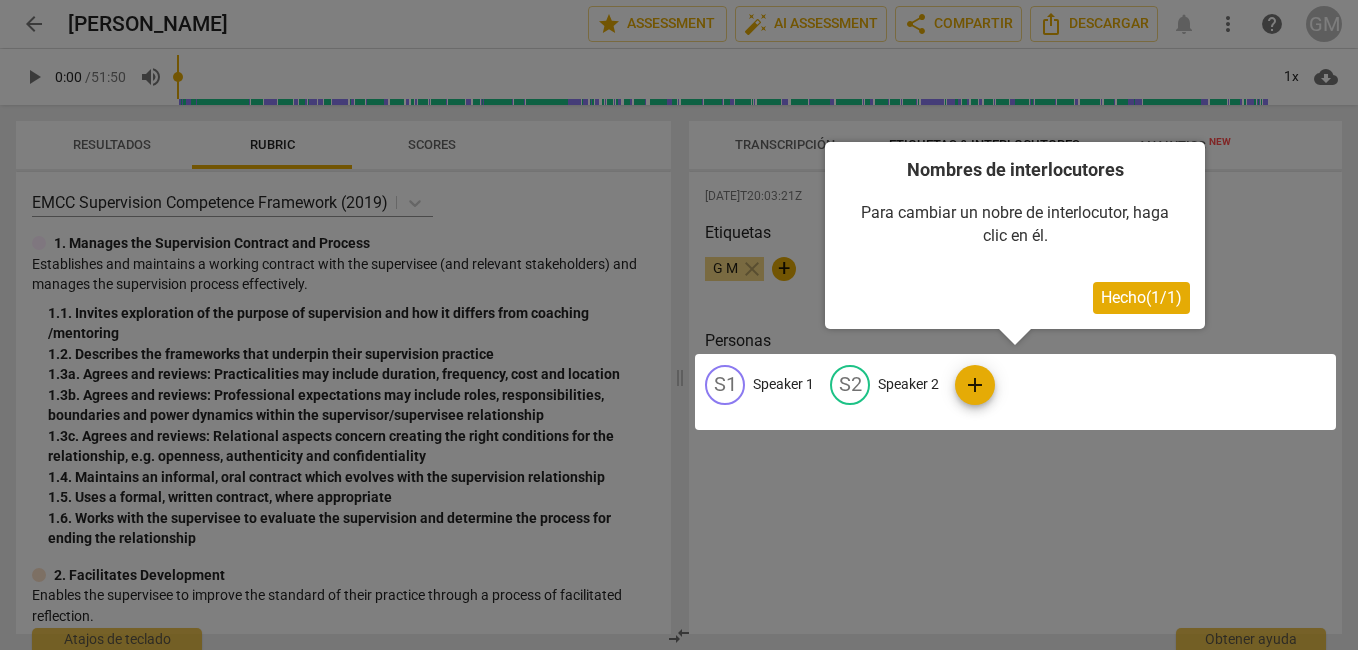 click on "Hecho  ( 1 / 1 )" at bounding box center [1141, 297] 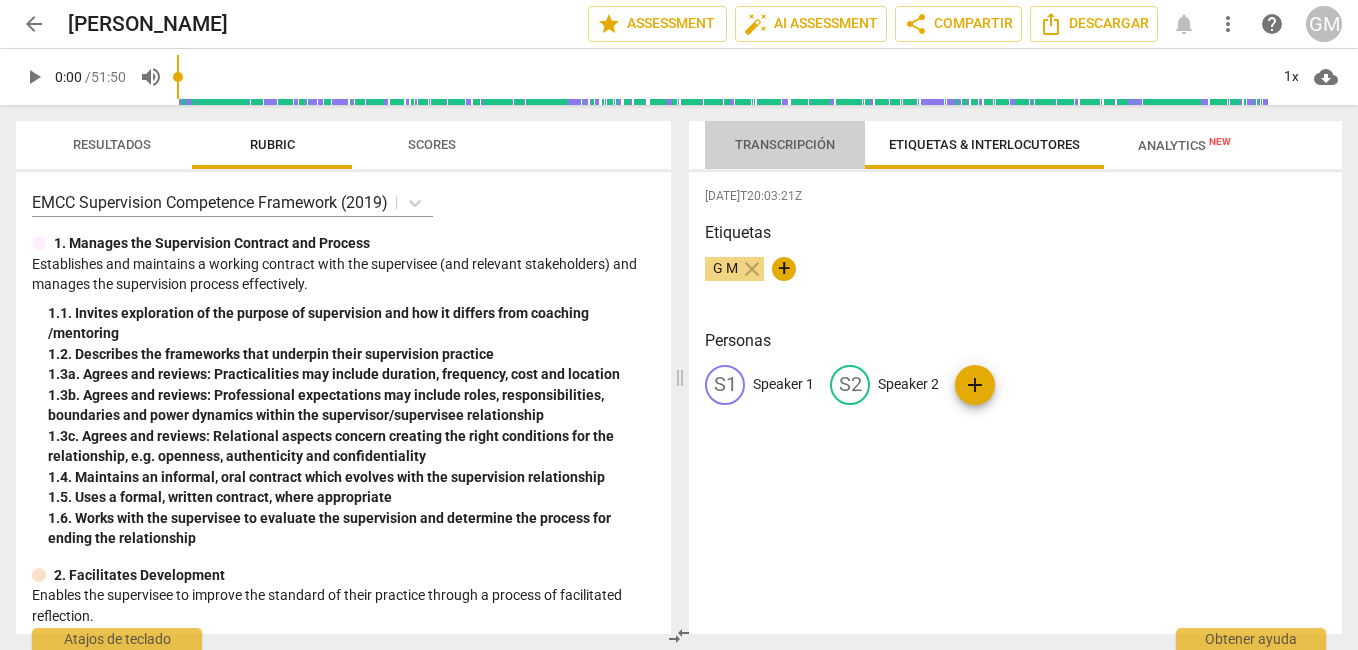click on "Transcripción" at bounding box center (785, 145) 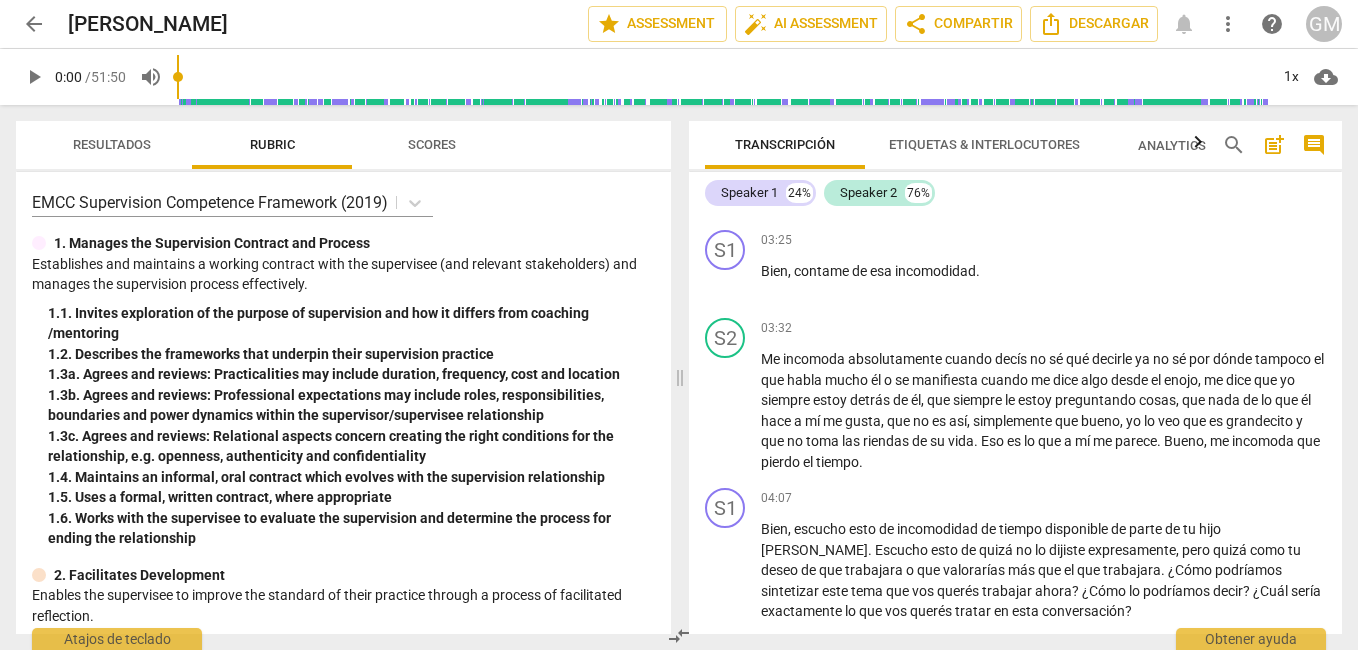 scroll, scrollTop: 1100, scrollLeft: 0, axis: vertical 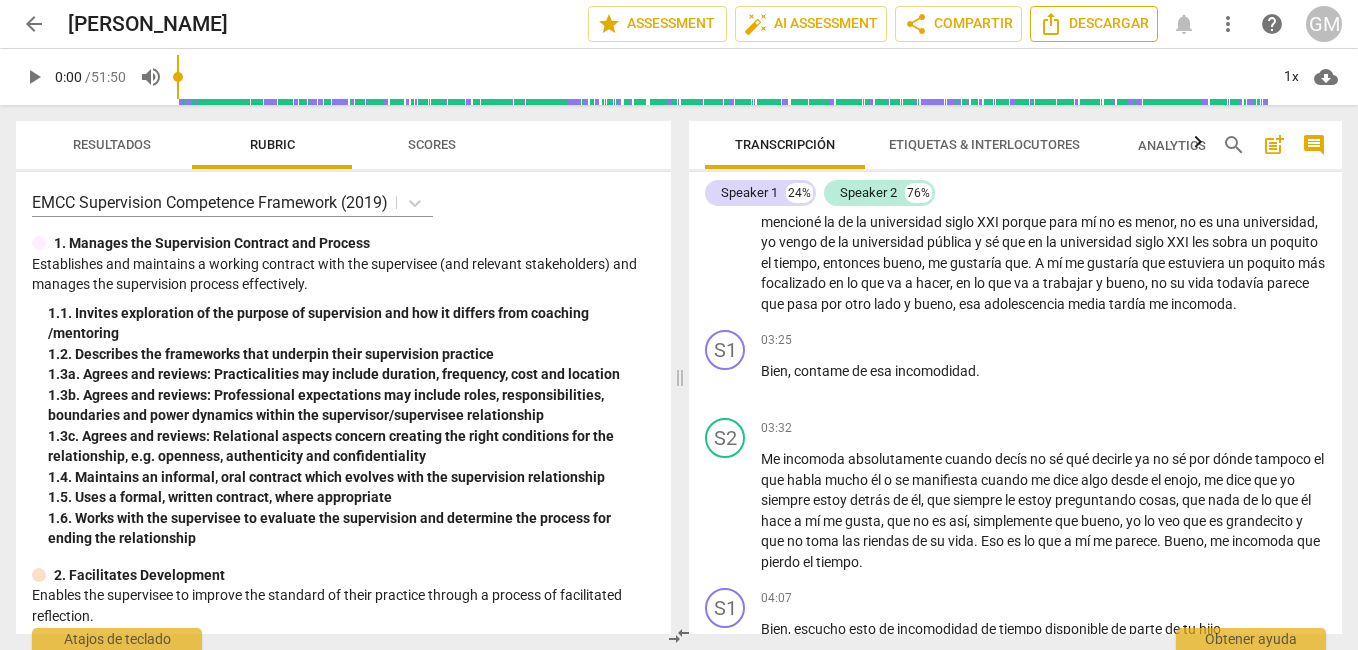 click on "Descargar" at bounding box center (1094, 24) 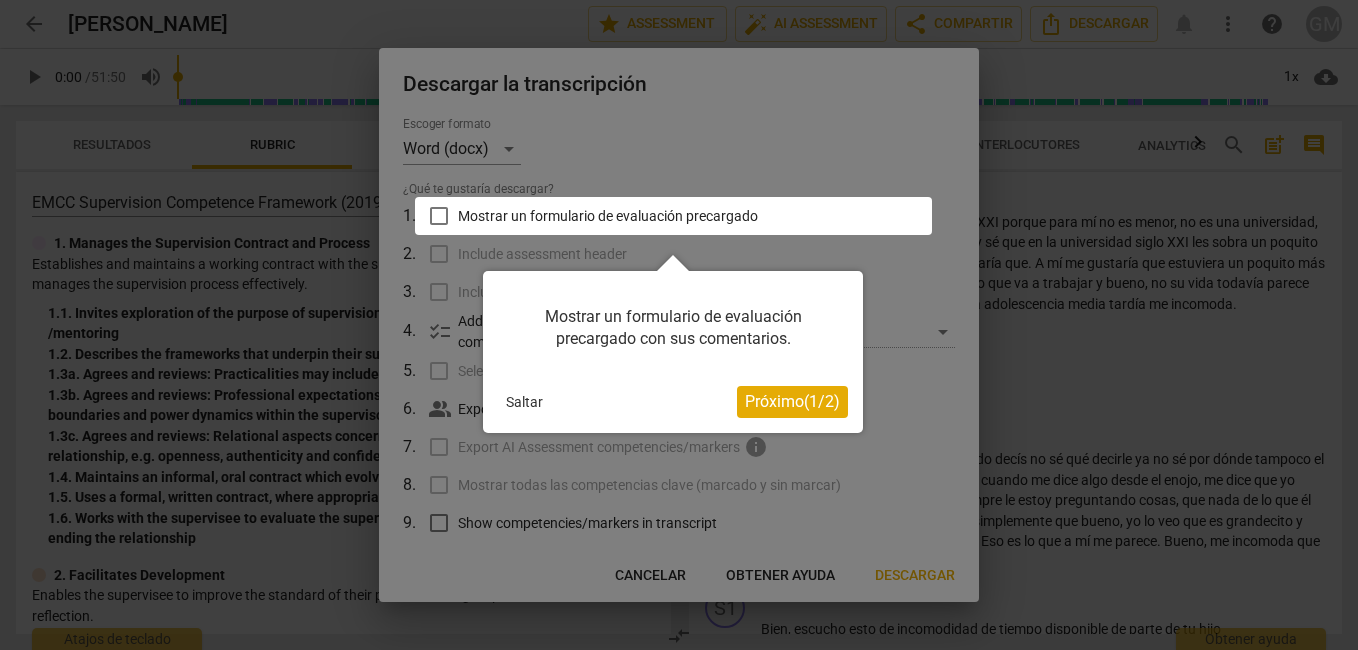 click on "Próximo   ( 1 / 2 )" at bounding box center (792, 401) 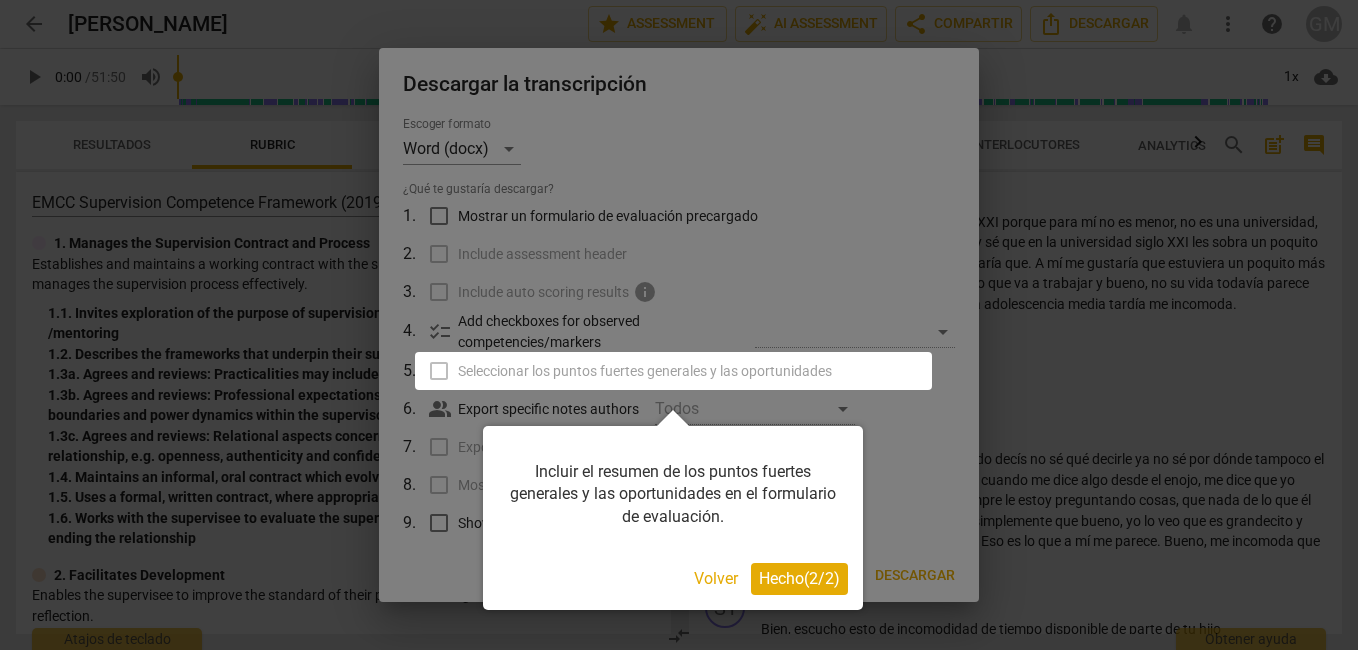 click on "Hecho  ( 2 / 2 )" at bounding box center [799, 579] 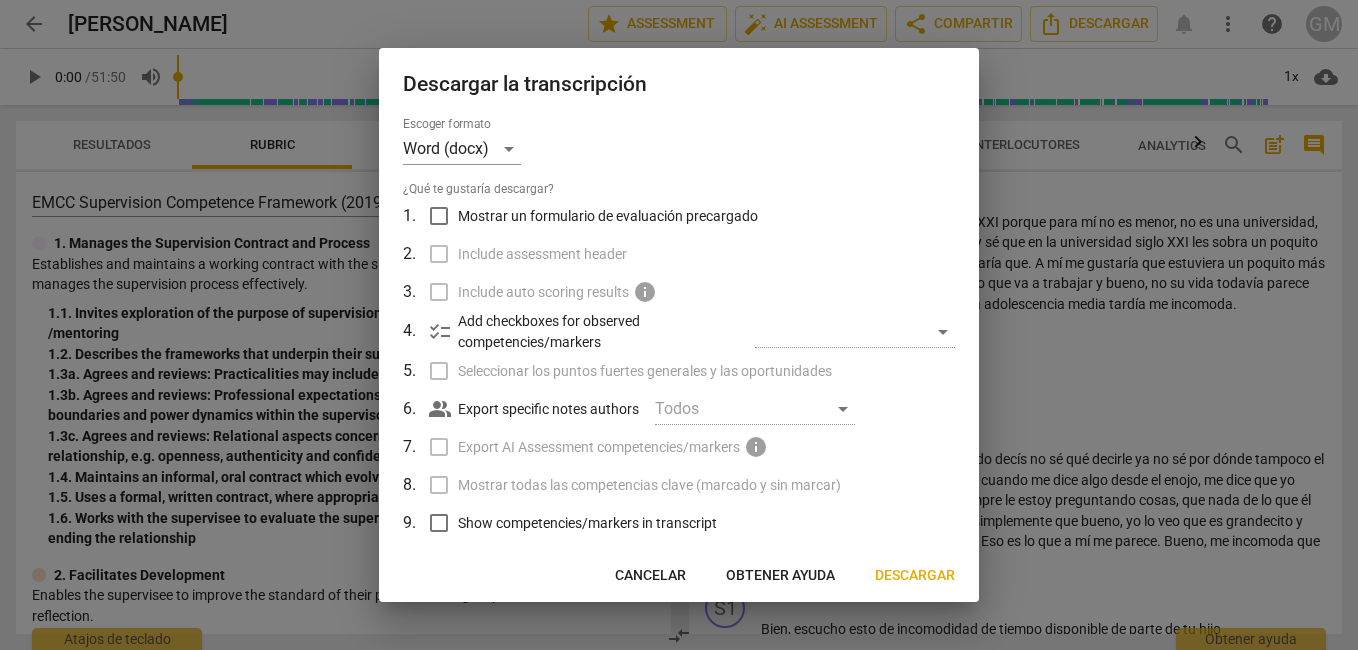 click on "Seleccionar los puntos fuertes generales y las oportunidades" at bounding box center (677, 371) 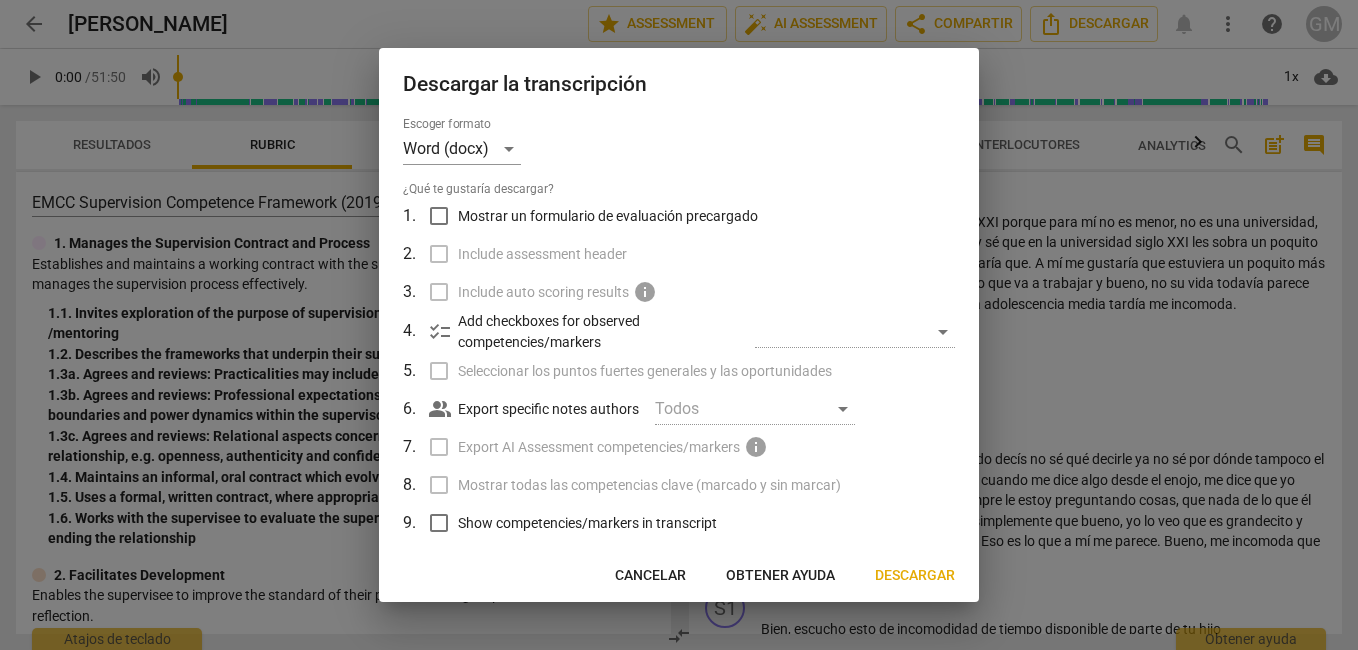 click on "​" at bounding box center [855, 332] 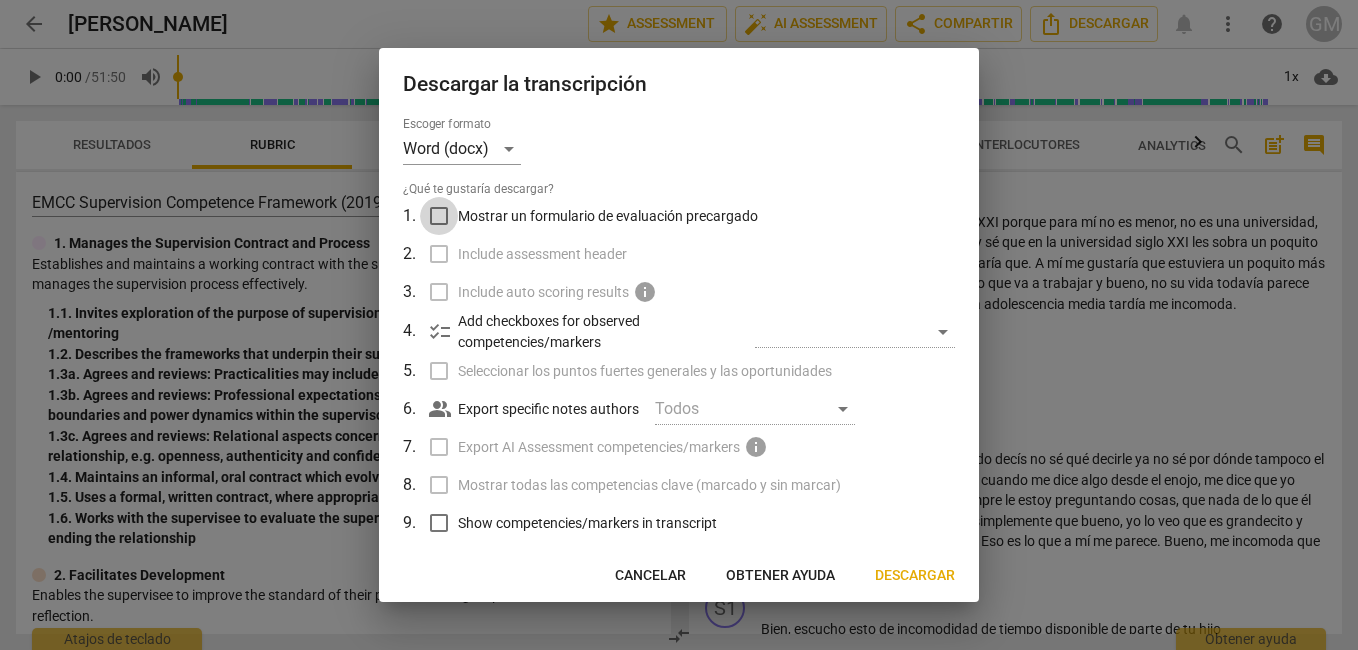 click on "Mostrar un formulario de evaluación precargado" at bounding box center [439, 216] 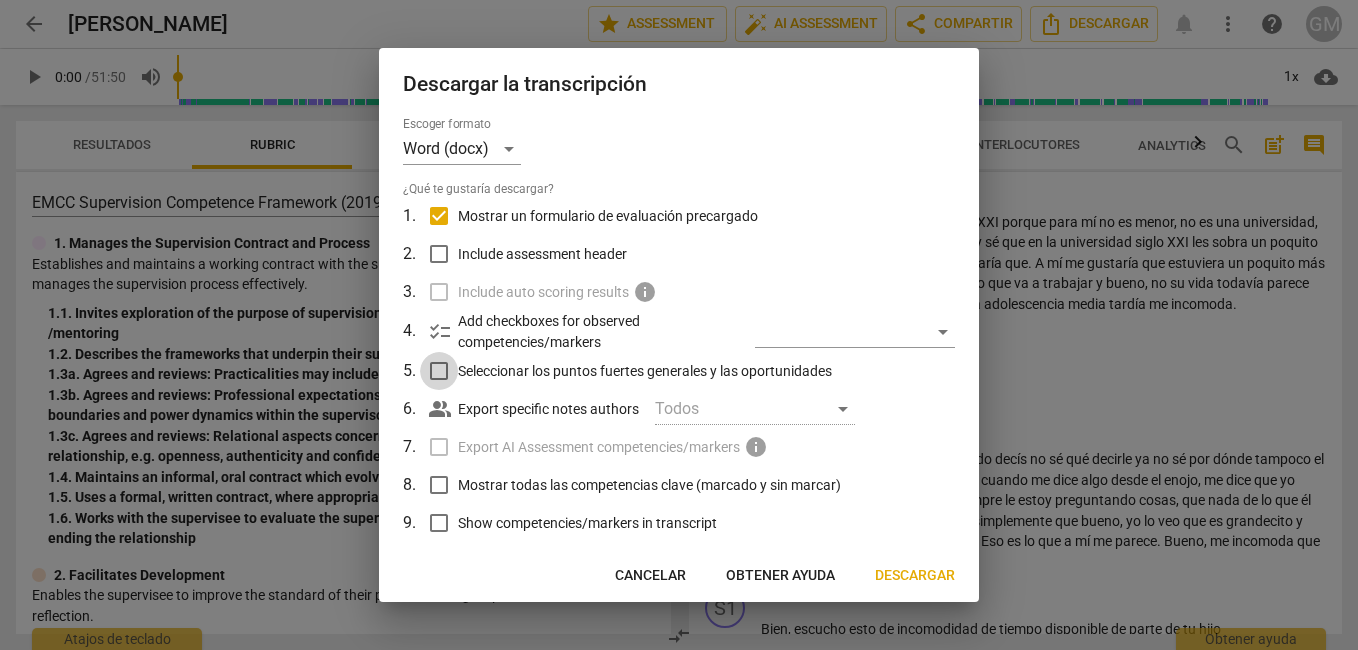 click on "Seleccionar los puntos fuertes generales y las oportunidades" at bounding box center (439, 371) 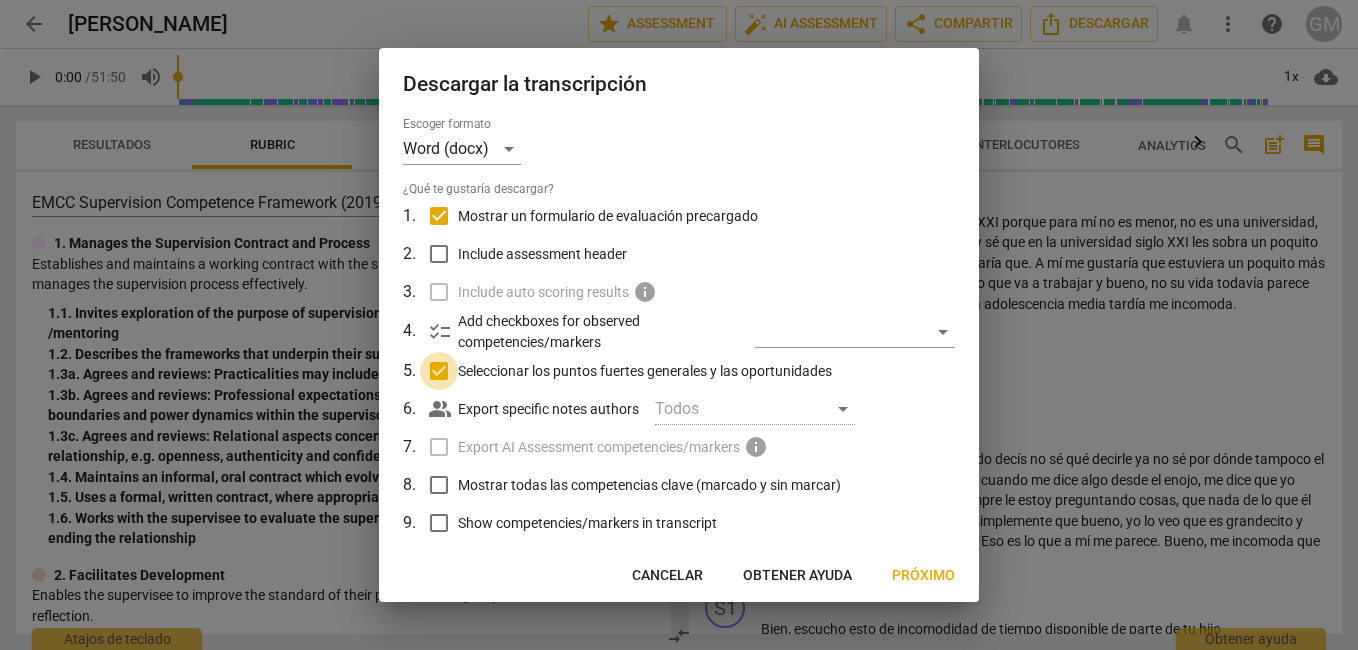 click on "Seleccionar los puntos fuertes generales y las oportunidades" at bounding box center (439, 371) 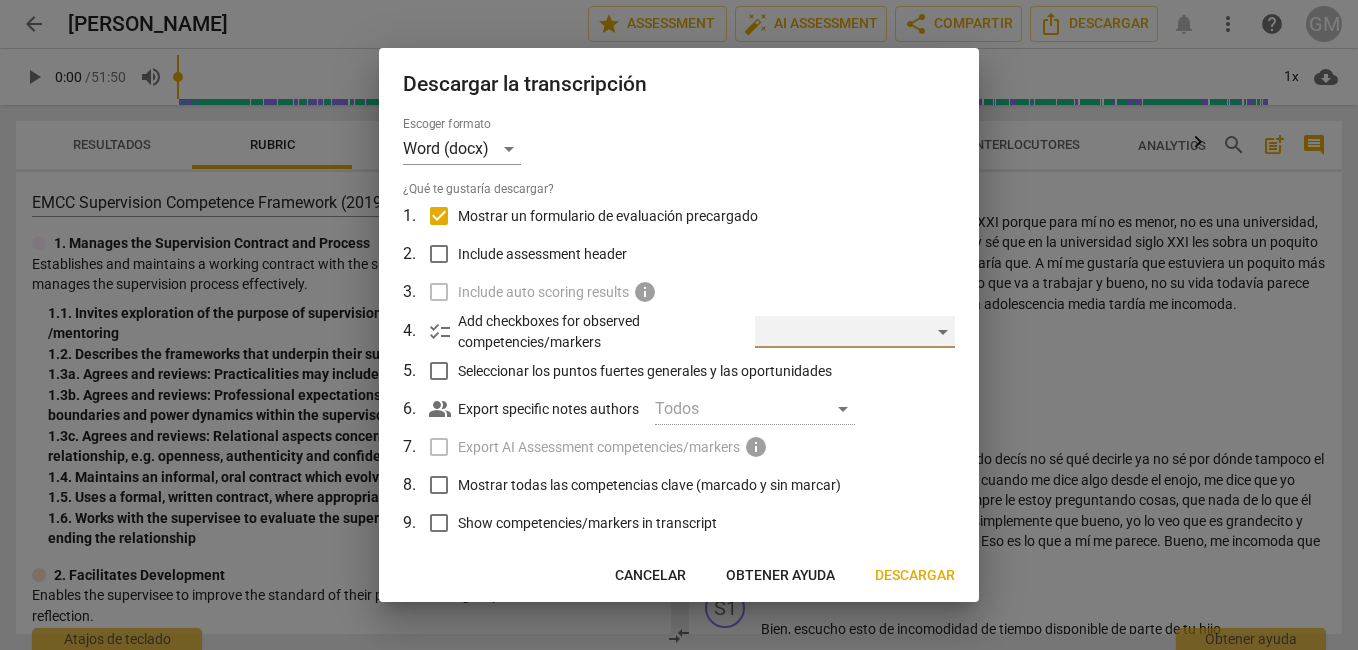 click on "​" at bounding box center [855, 332] 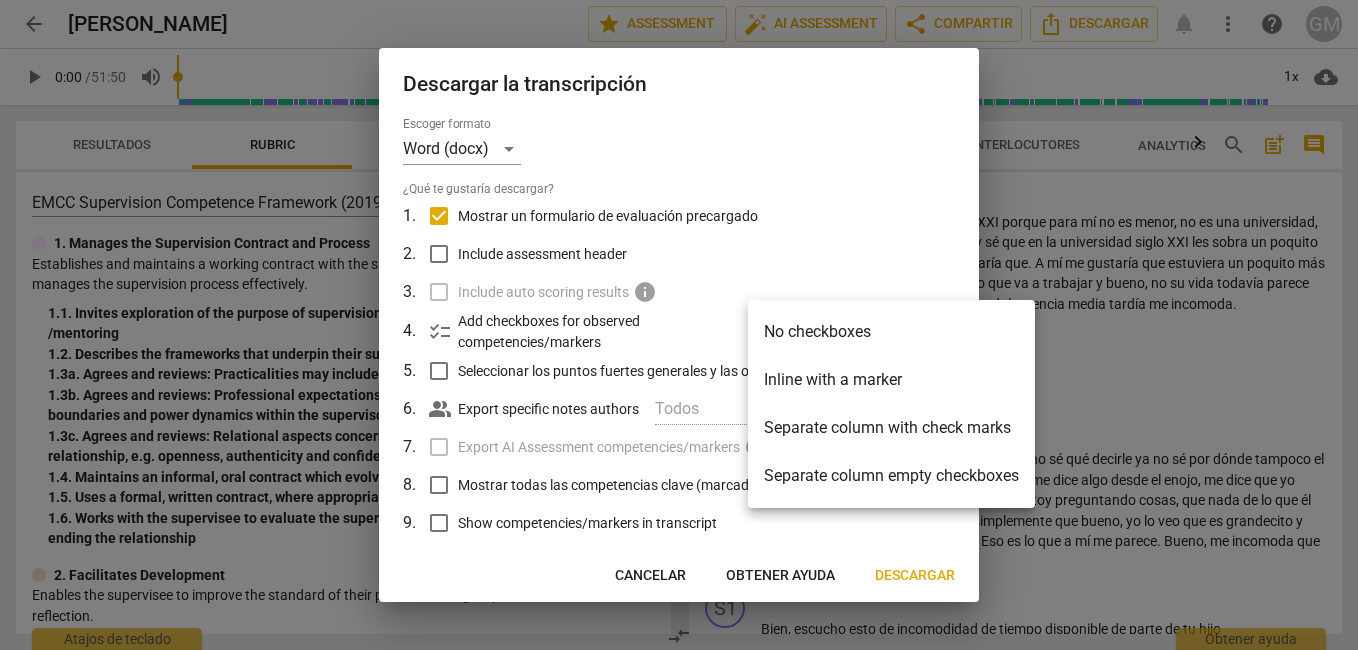 click at bounding box center (679, 325) 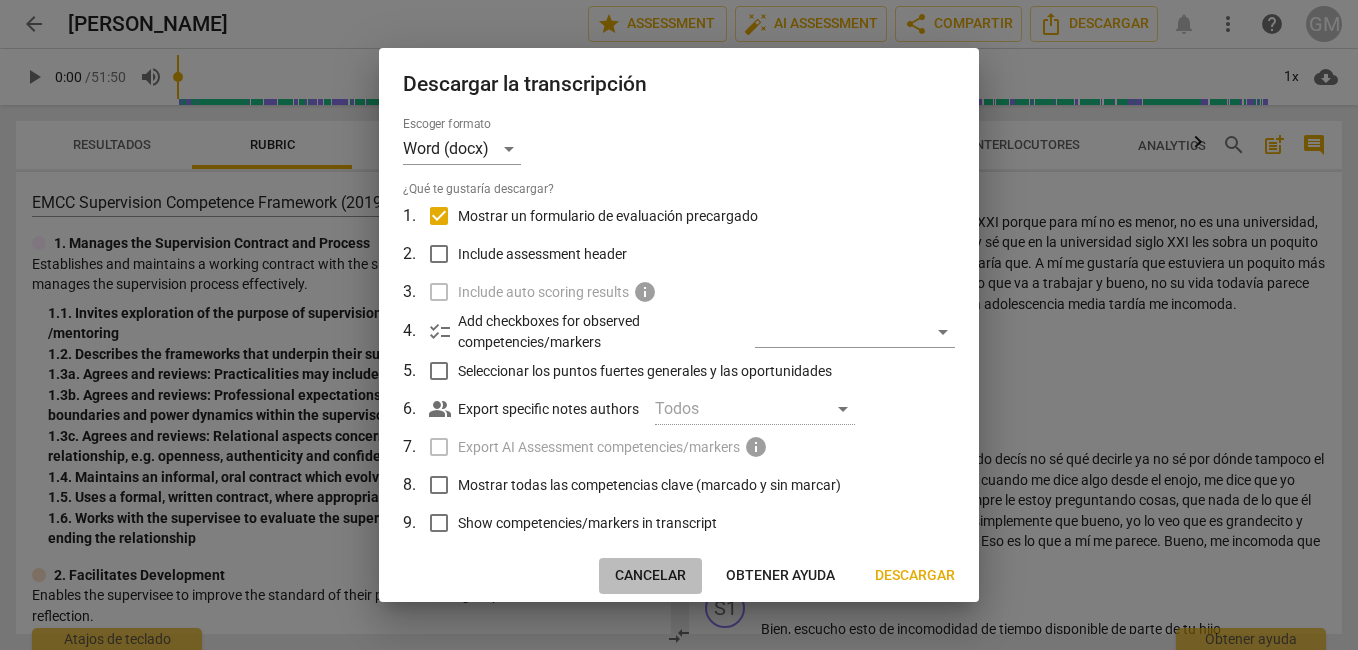 click on "Cancelar" at bounding box center (650, 576) 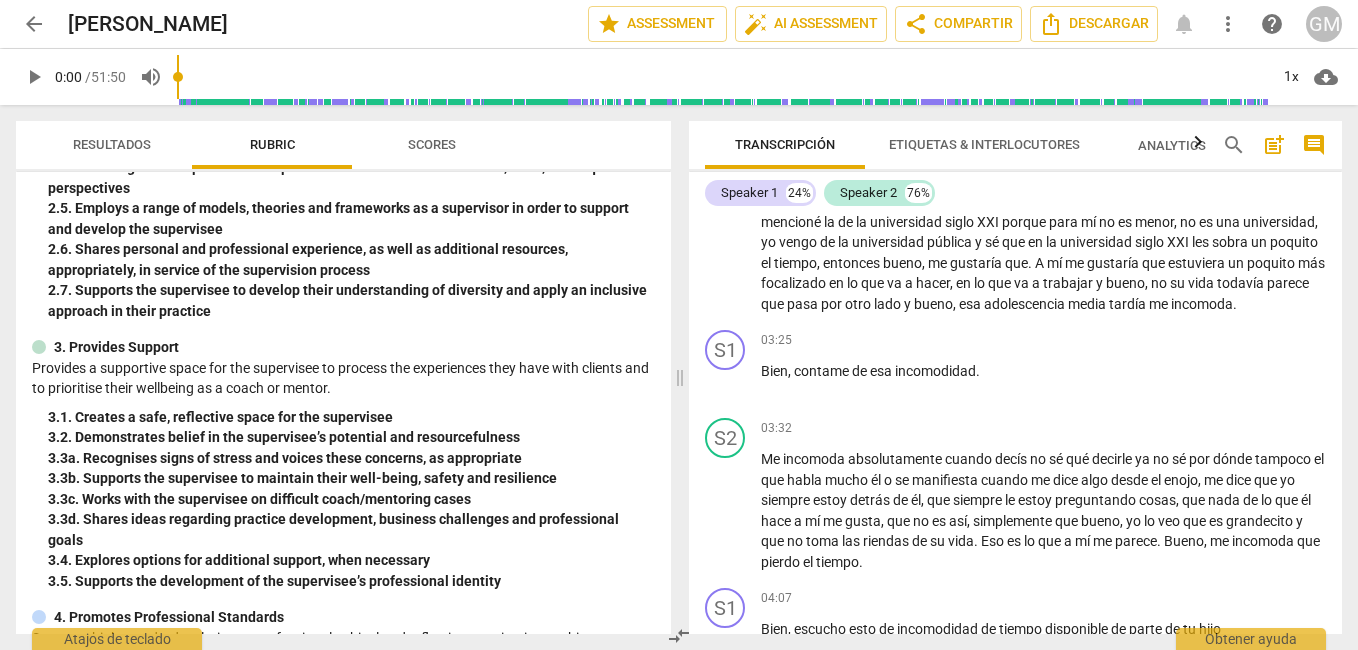 scroll, scrollTop: 500, scrollLeft: 0, axis: vertical 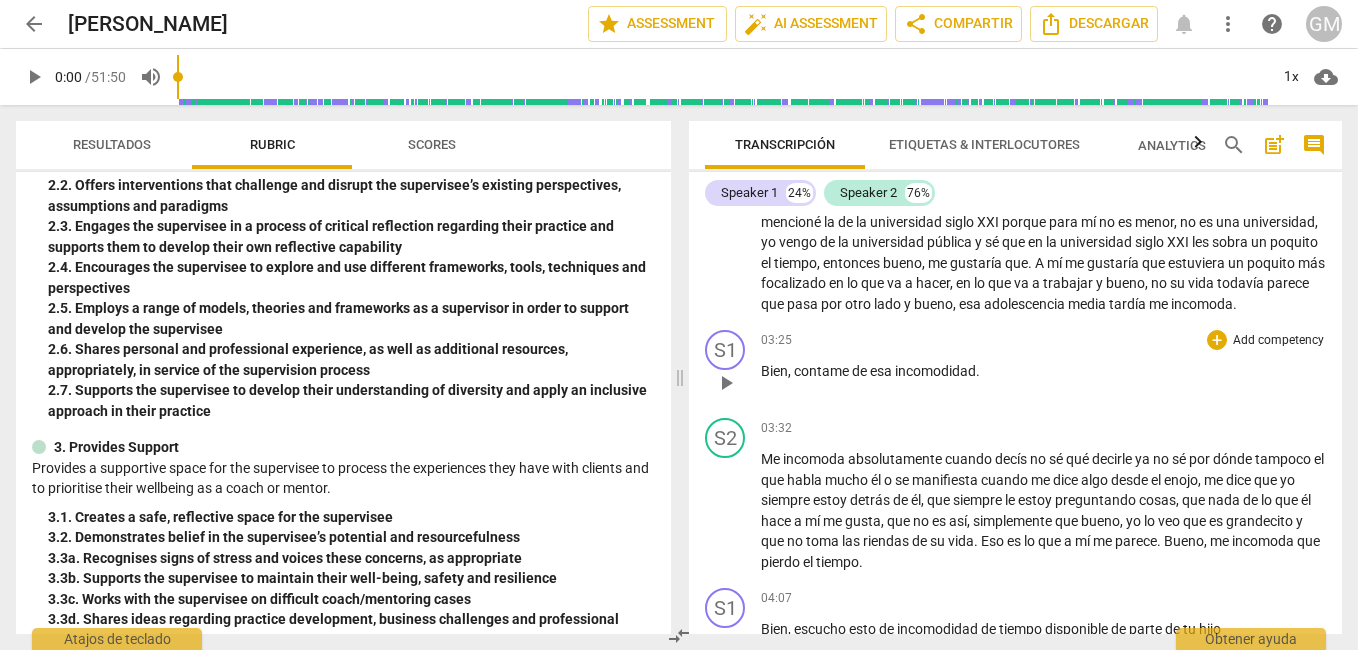 click on "Add competency" at bounding box center (1278, 341) 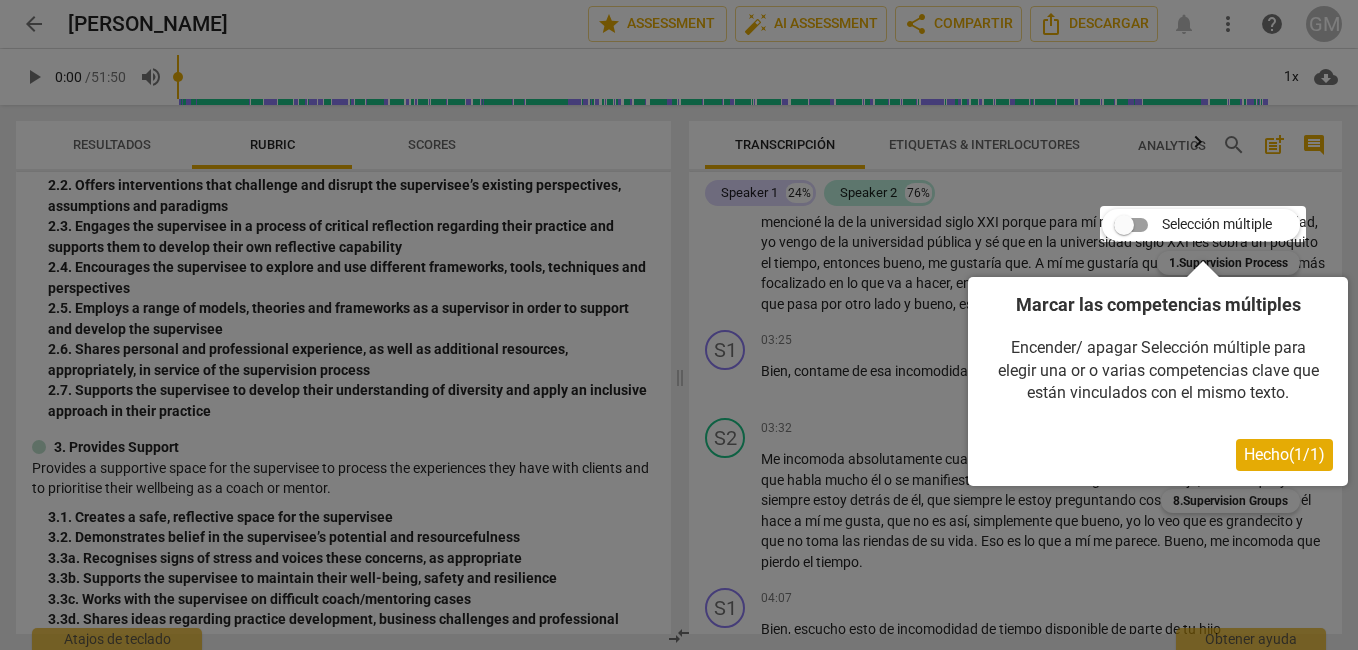click on "Hecho  ( 1 / 1 )" at bounding box center [1284, 454] 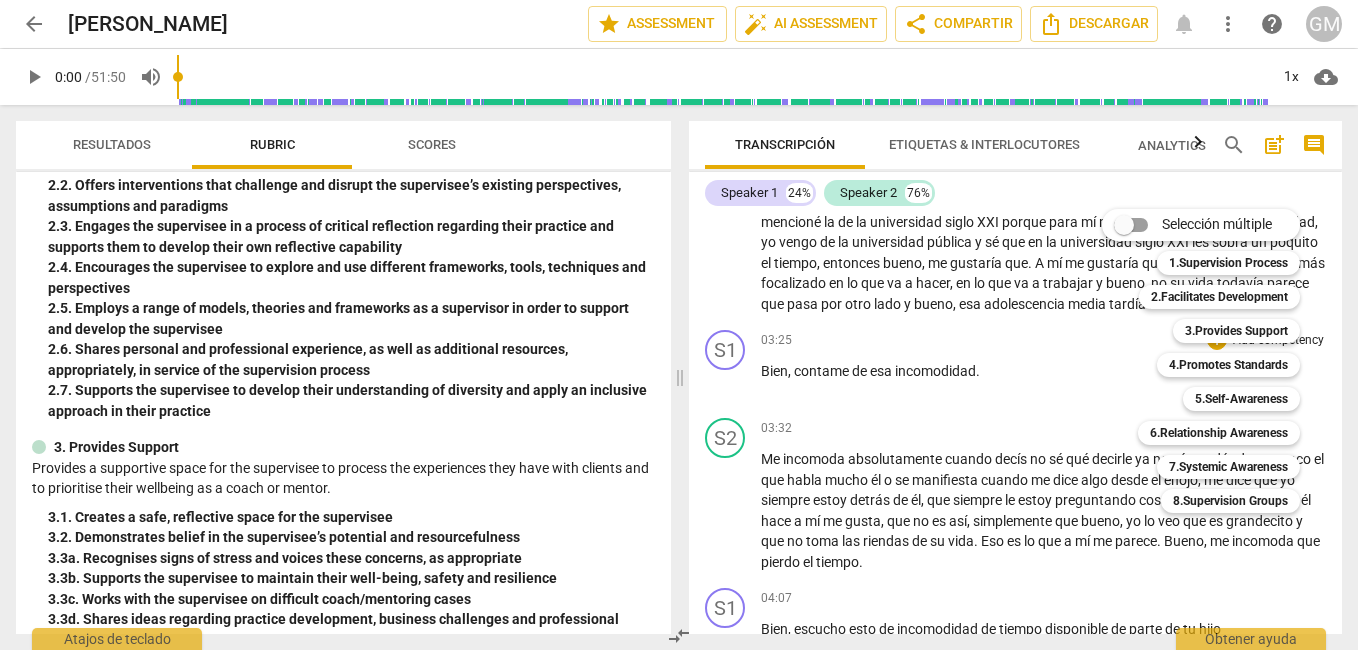 click at bounding box center (679, 325) 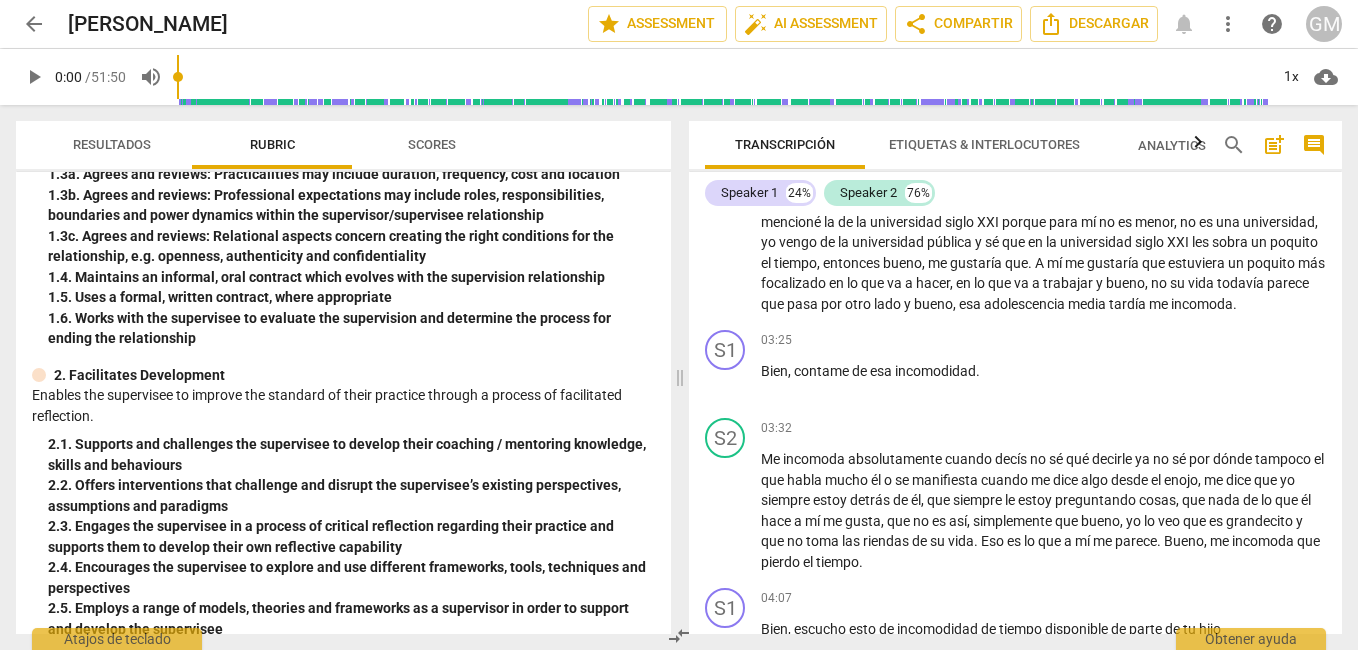 scroll, scrollTop: 400, scrollLeft: 0, axis: vertical 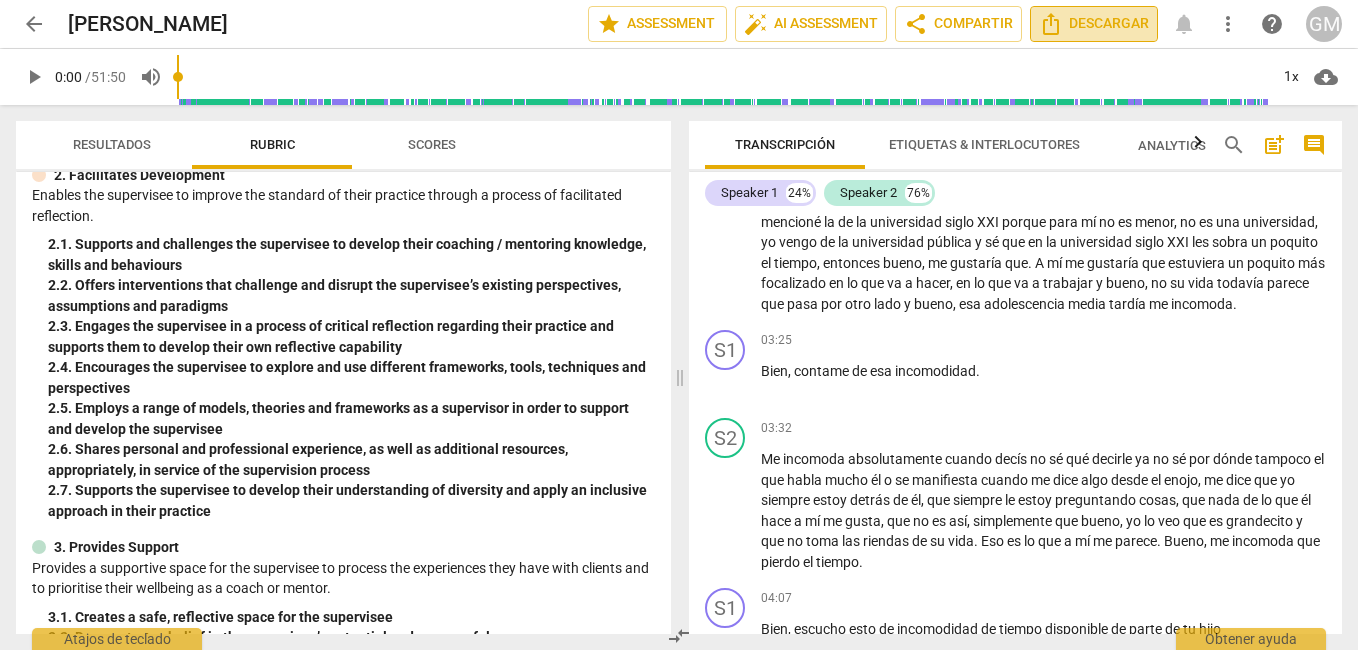 click on "Descargar" at bounding box center (1094, 24) 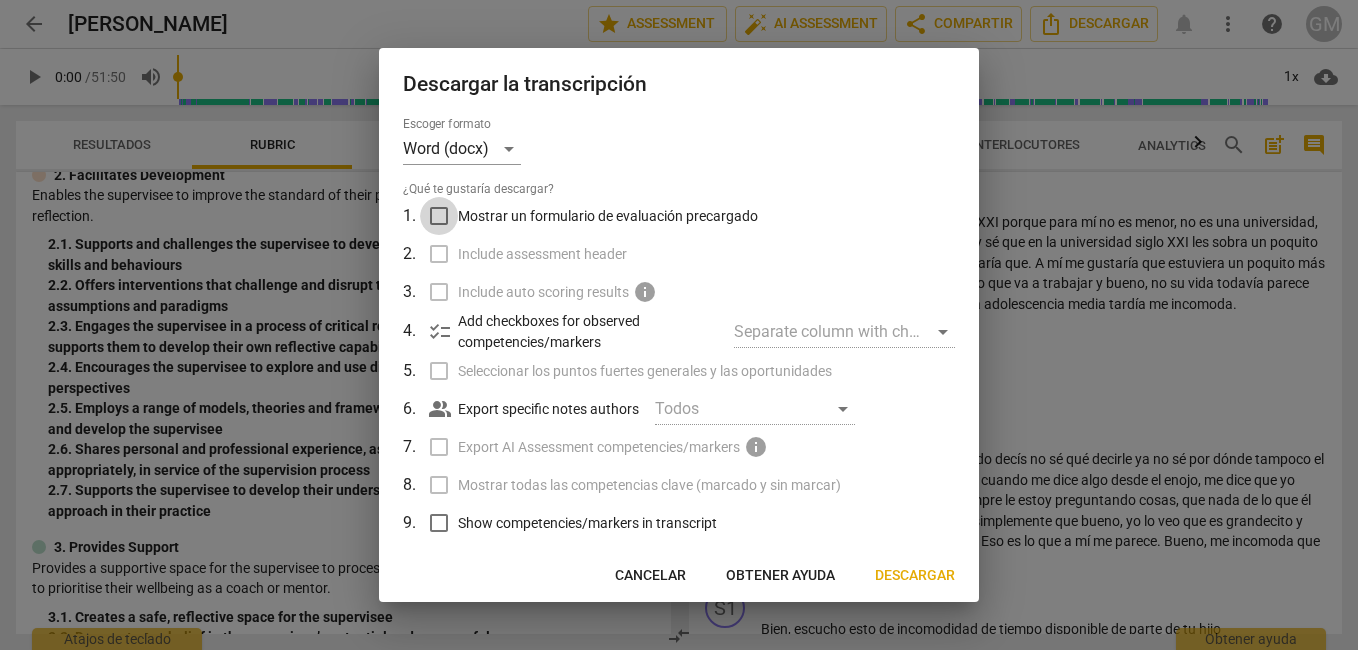 click on "Mostrar un formulario de evaluación precargado" at bounding box center (439, 216) 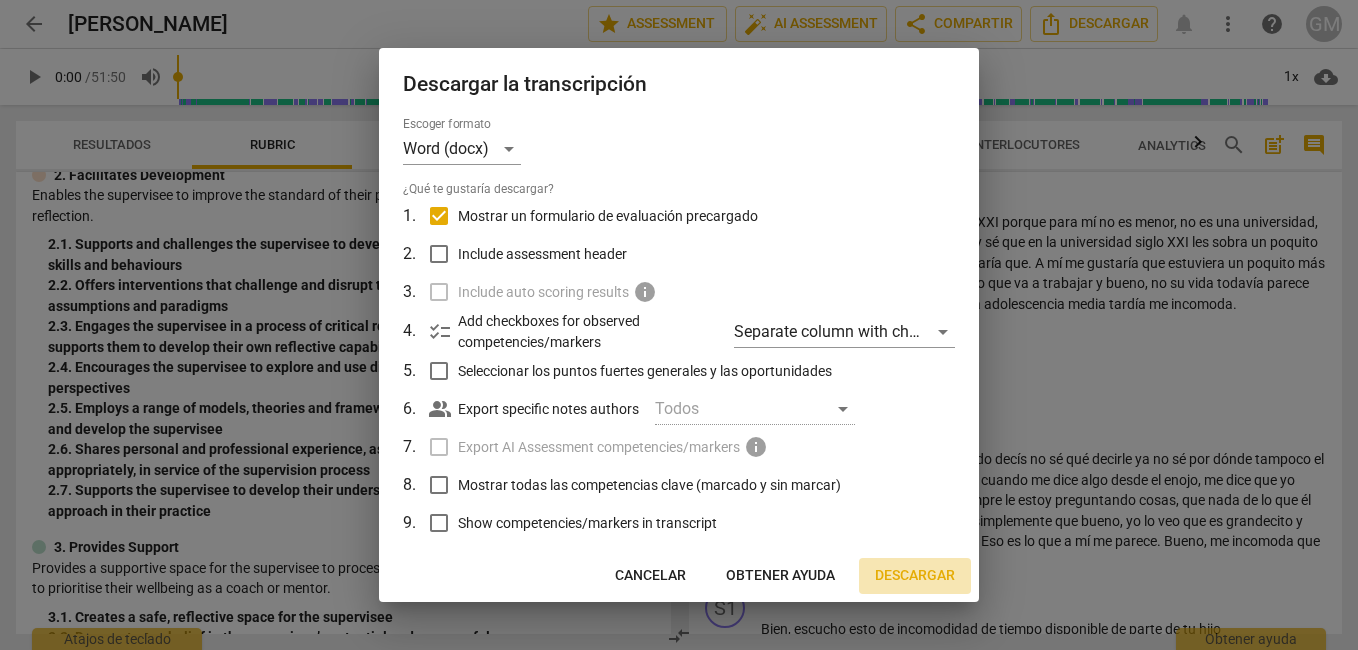 click on "Descargar" at bounding box center (915, 576) 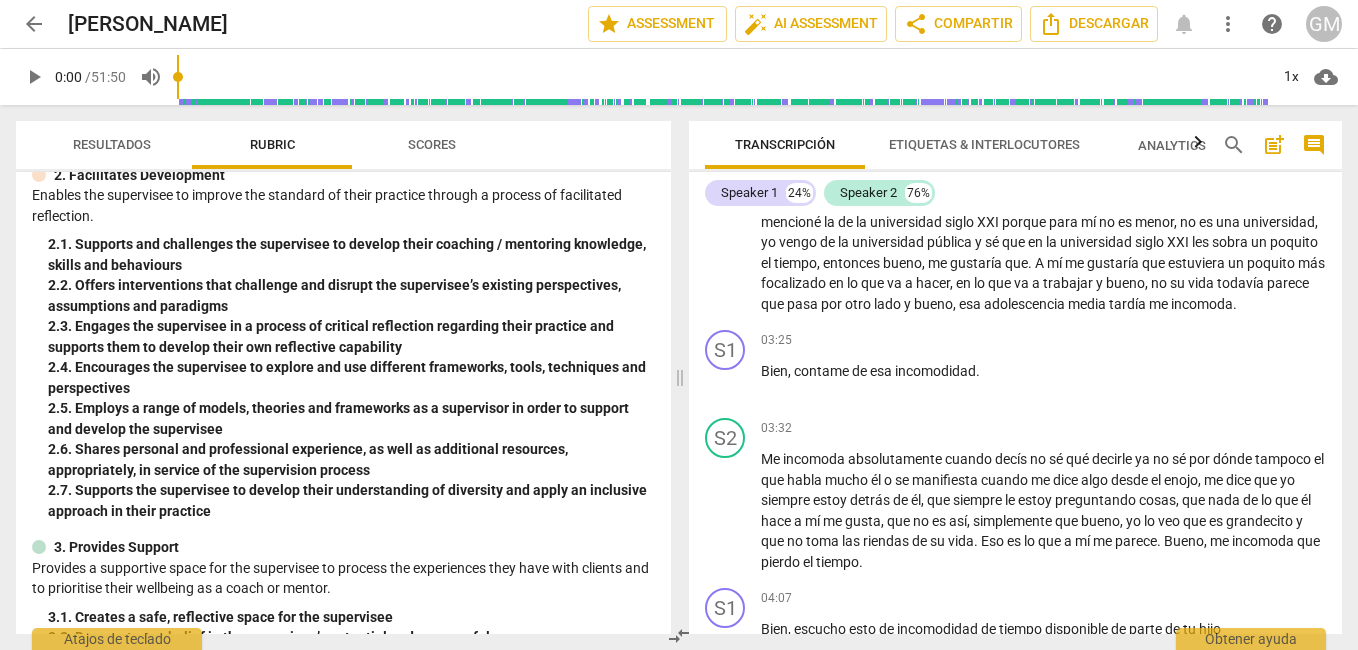 click on "siglo" at bounding box center [961, 222] 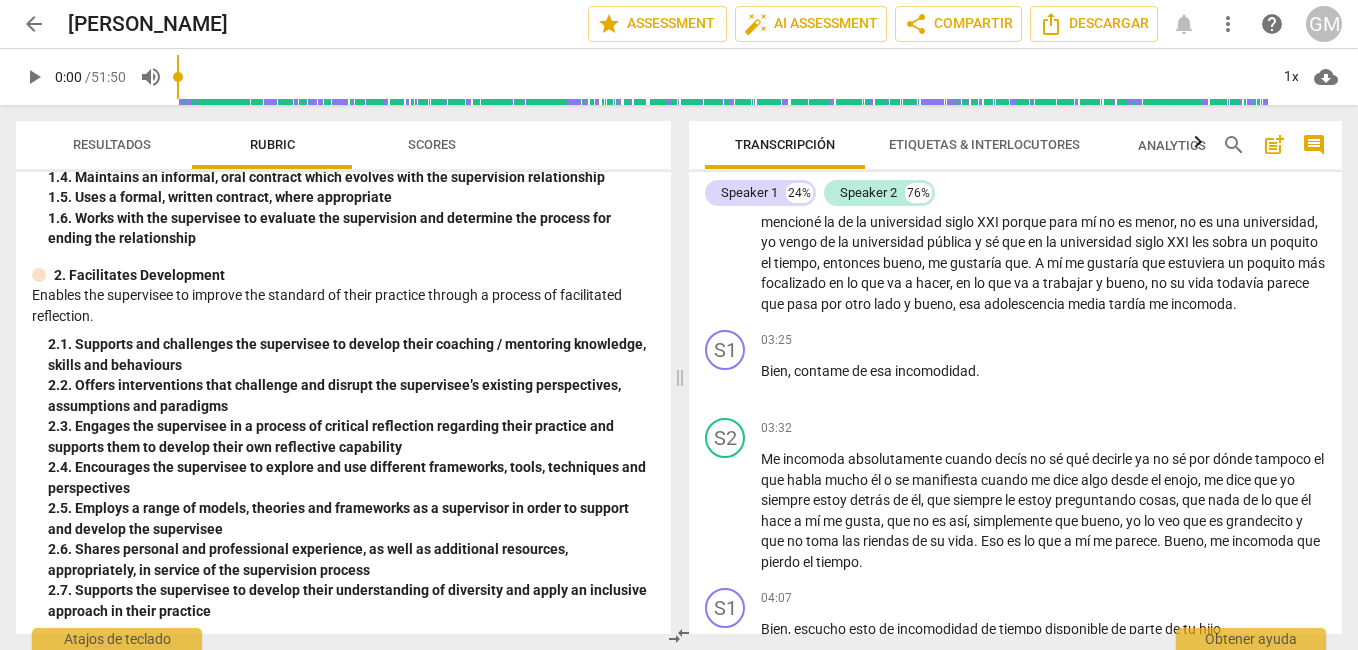 scroll, scrollTop: 0, scrollLeft: 0, axis: both 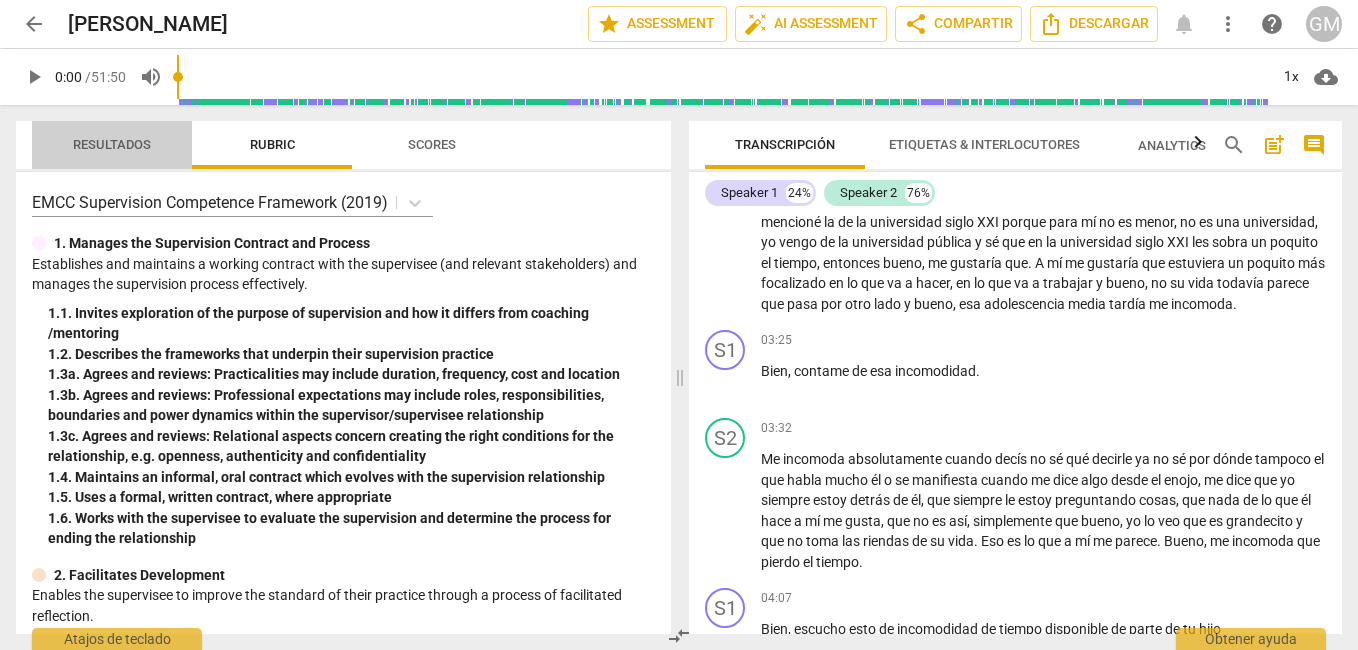 click on "Resultados" at bounding box center (112, 145) 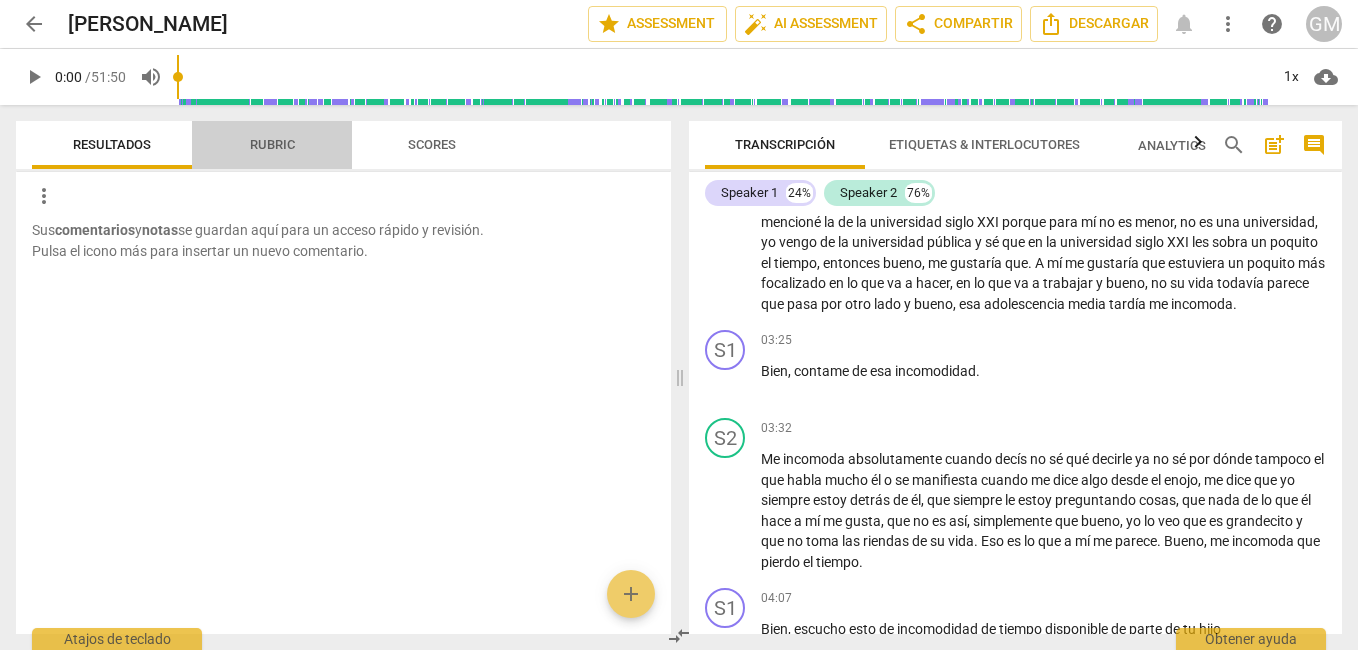 click on "Rubric" at bounding box center [272, 145] 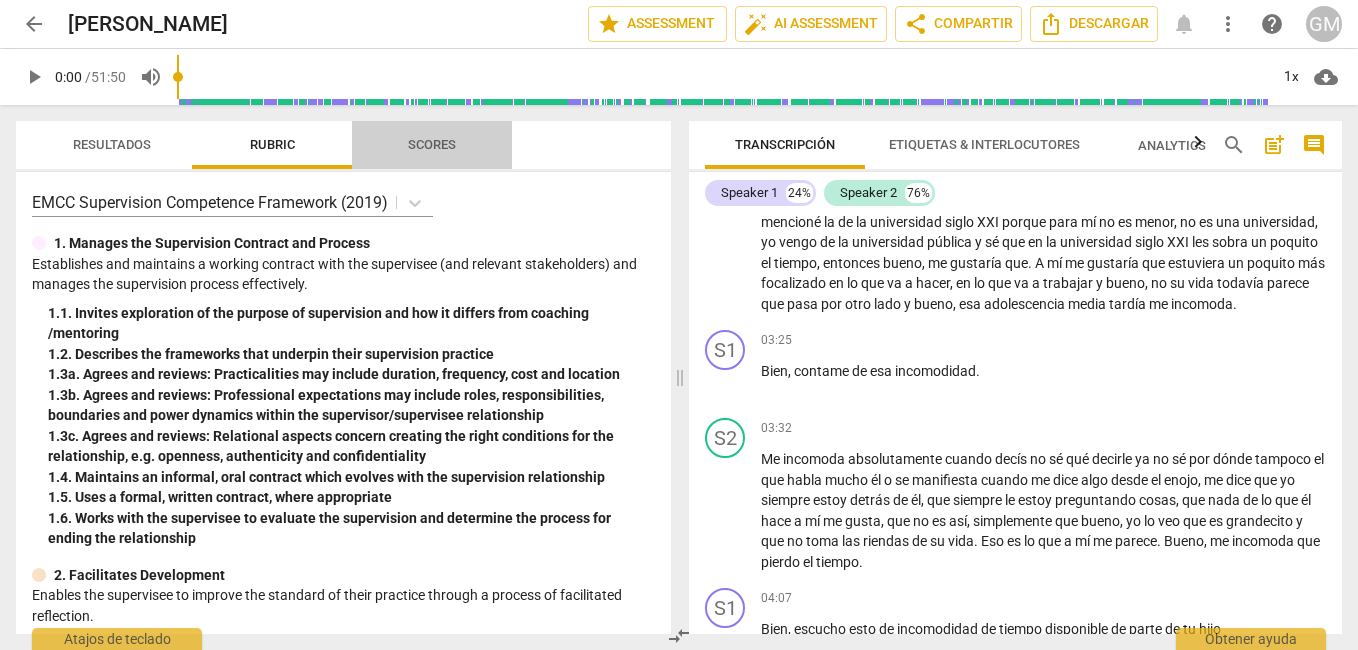 click on "Scores" at bounding box center (432, 144) 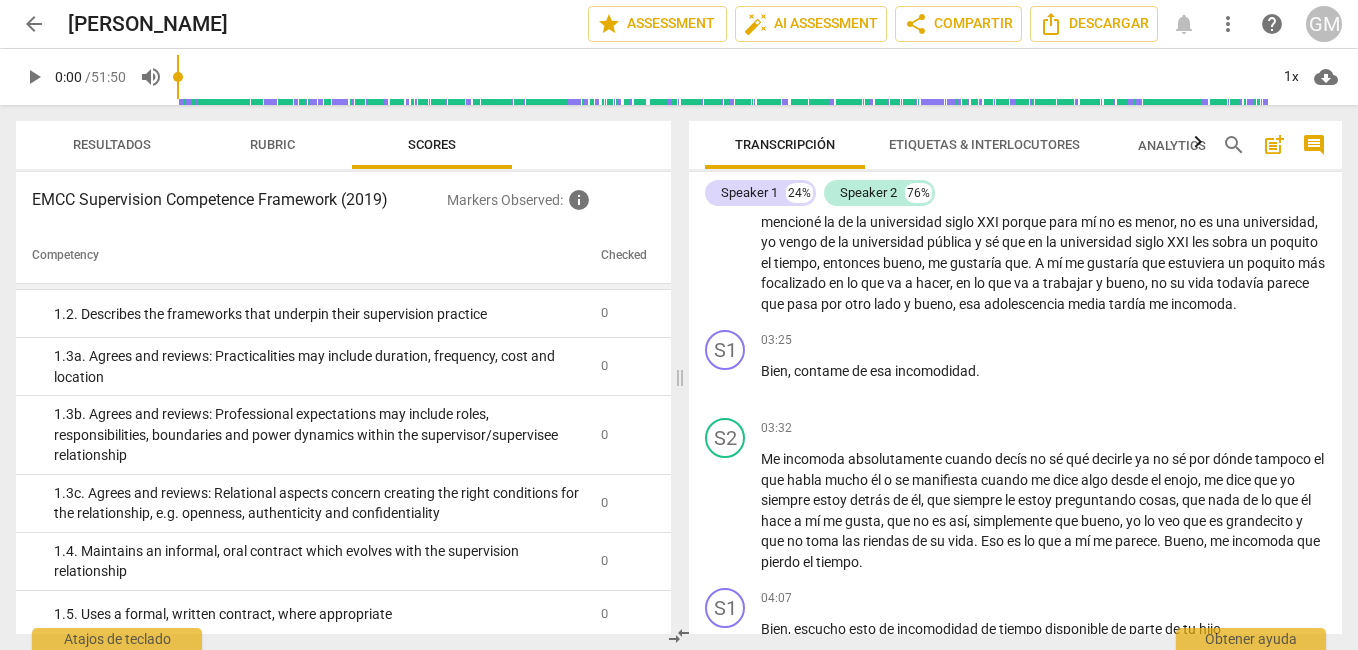 scroll, scrollTop: 0, scrollLeft: 0, axis: both 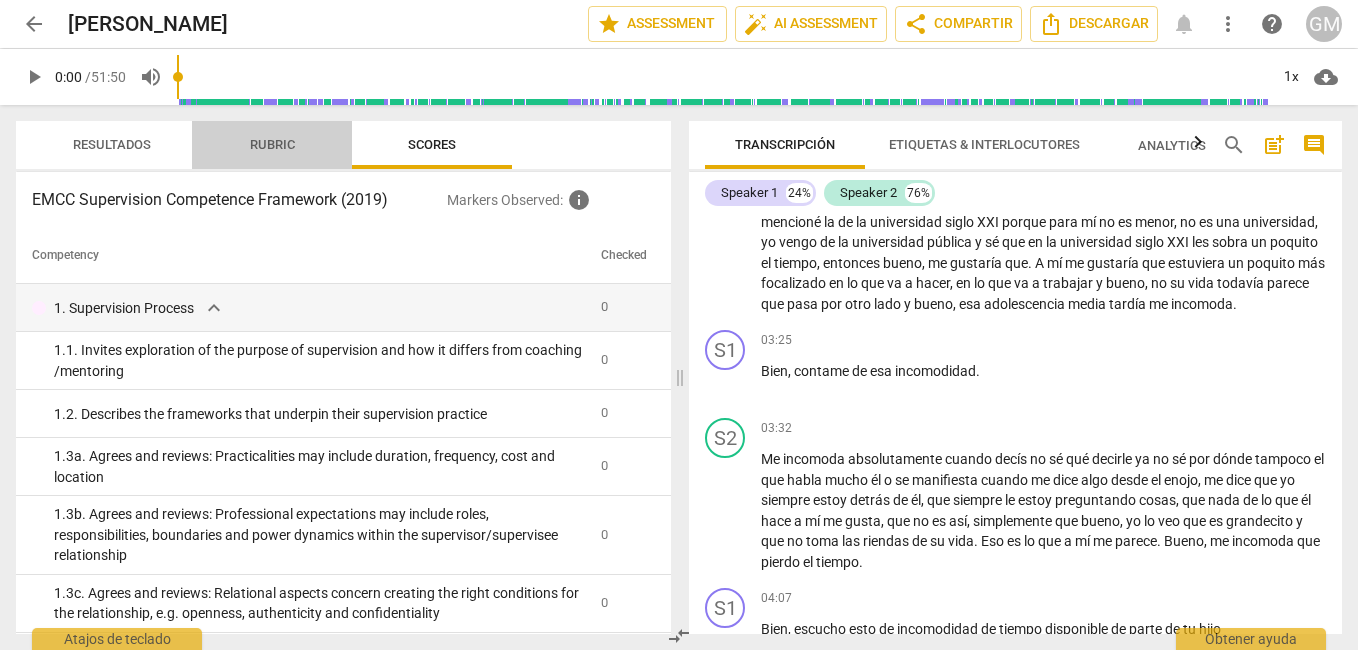 click on "Rubric" at bounding box center (272, 144) 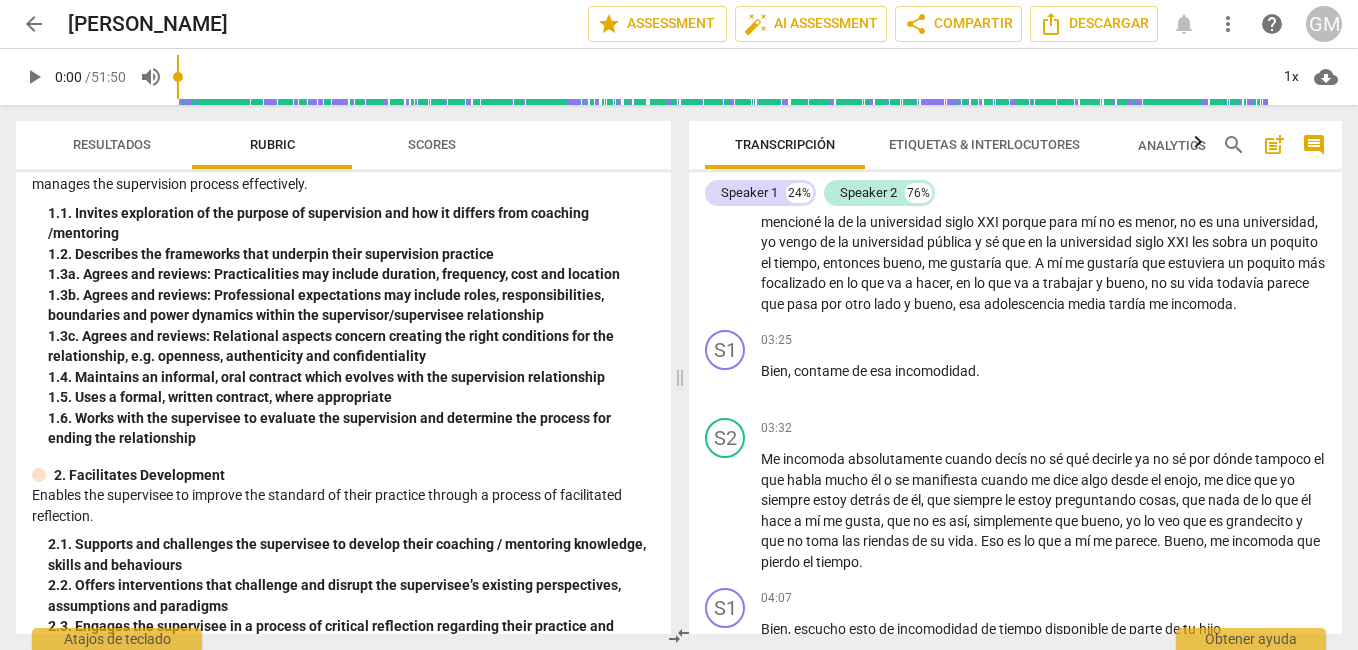 scroll, scrollTop: 0, scrollLeft: 0, axis: both 